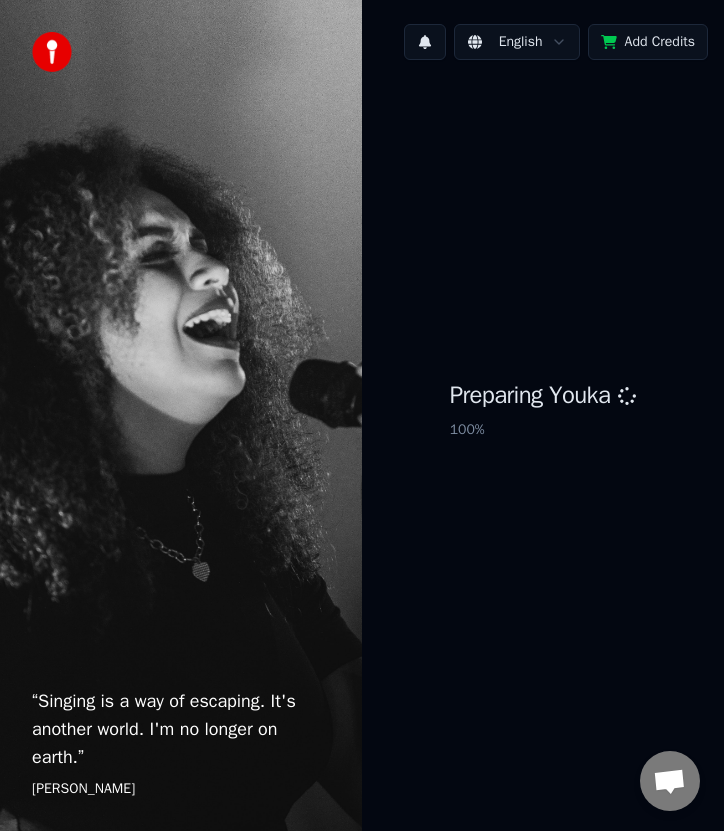 scroll, scrollTop: 0, scrollLeft: 0, axis: both 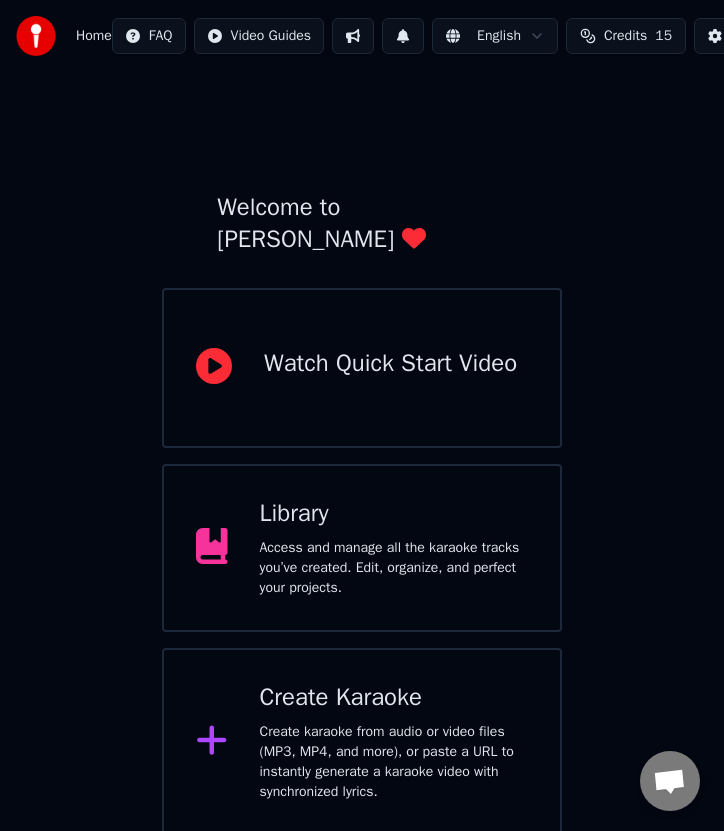 click on "Create karaoke from audio or video files (MP3, MP4, and more), or paste a URL to instantly generate a karaoke video with synchronized lyrics." at bounding box center (394, 762) 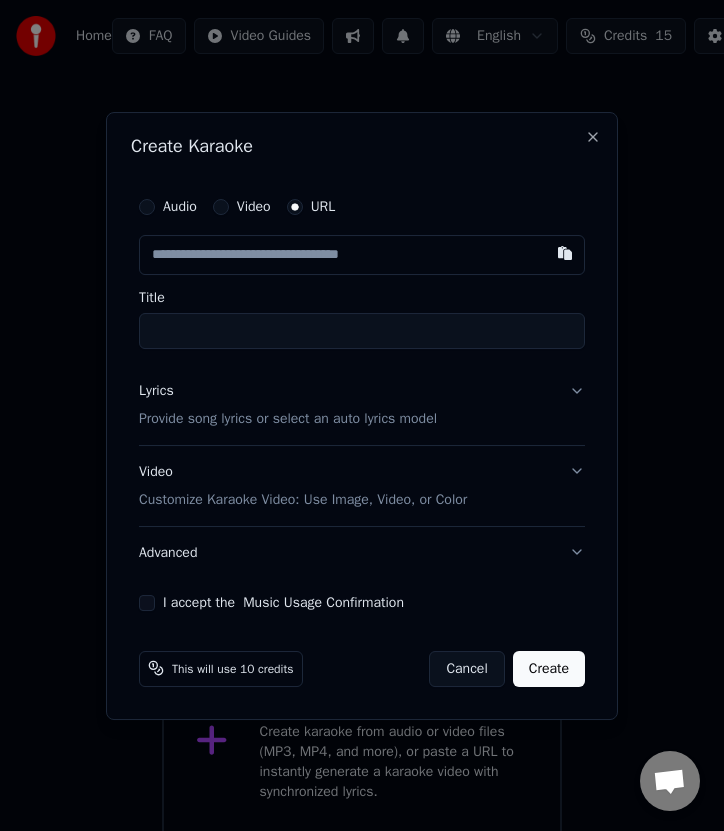 click on "Audio" at bounding box center (147, 207) 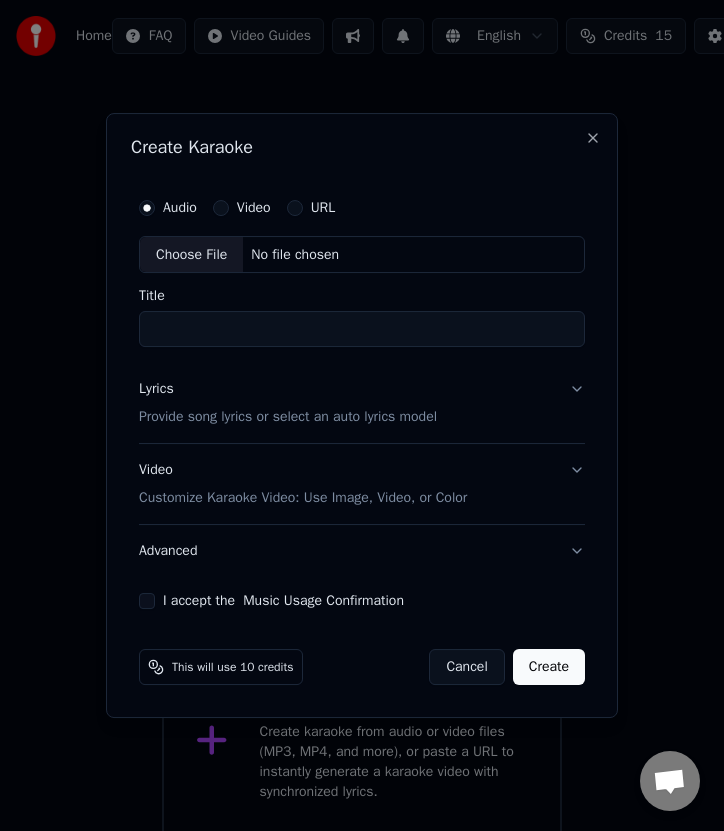 click on "No file chosen" at bounding box center [295, 255] 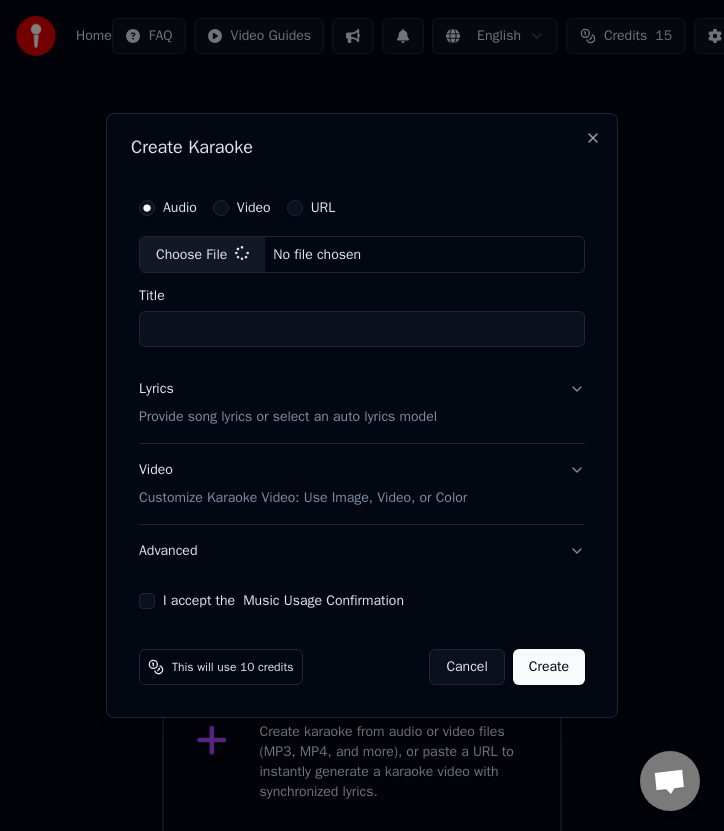 click on "Provide song lyrics or select an auto lyrics model" at bounding box center [288, 418] 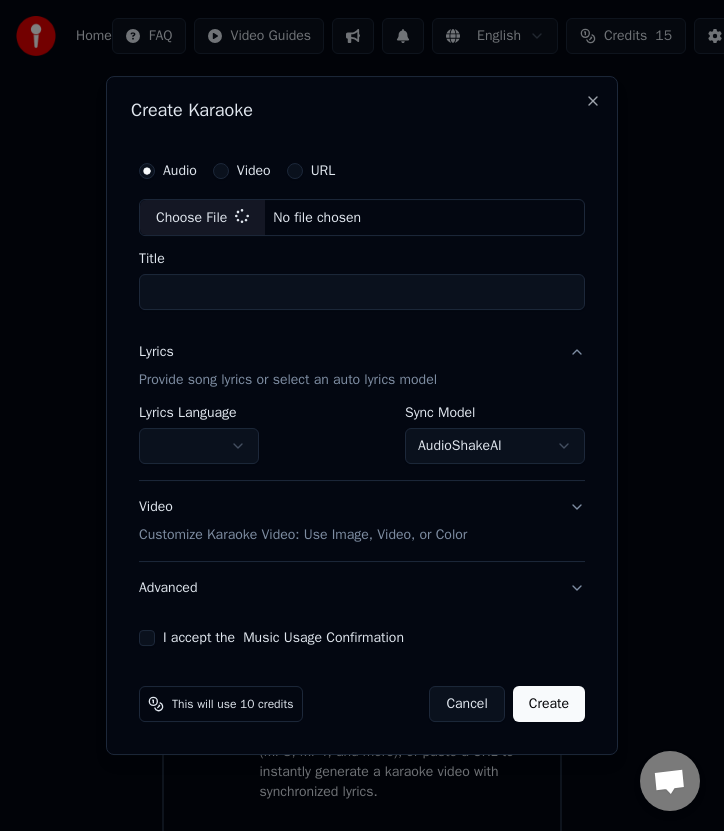 type on "**********" 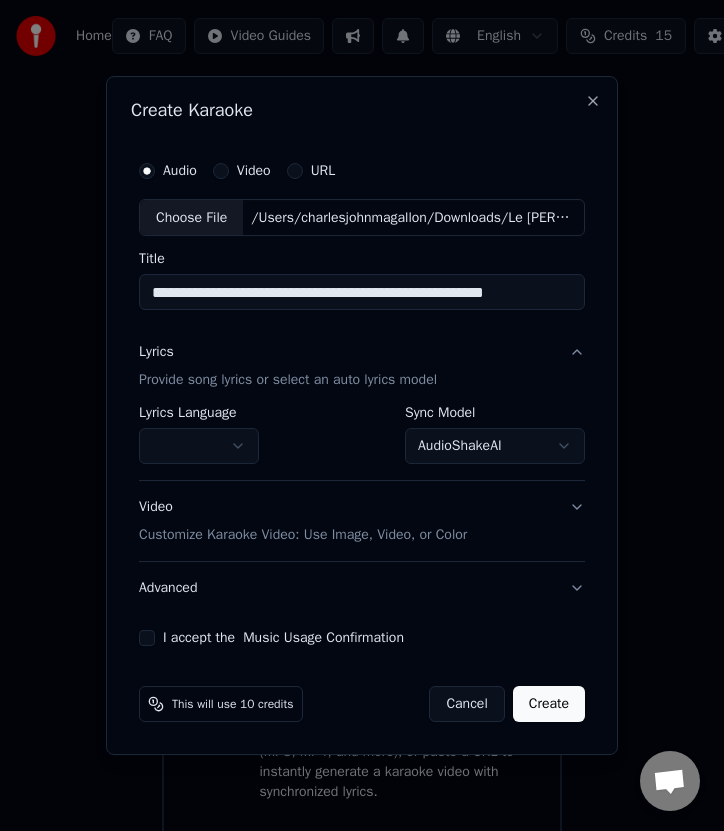 click on "AudioShakeAI" at bounding box center [495, 447] 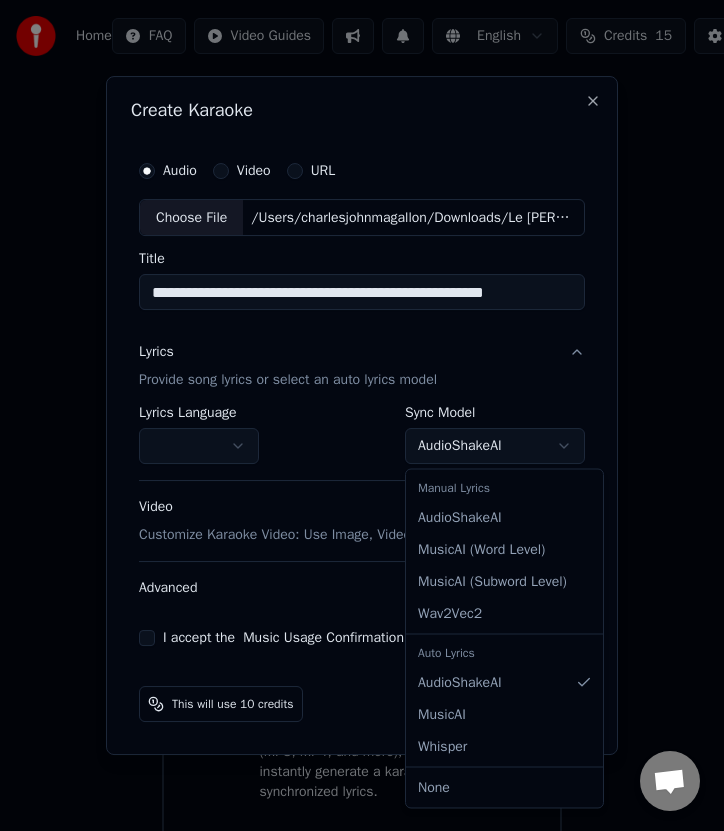 select on "**********" 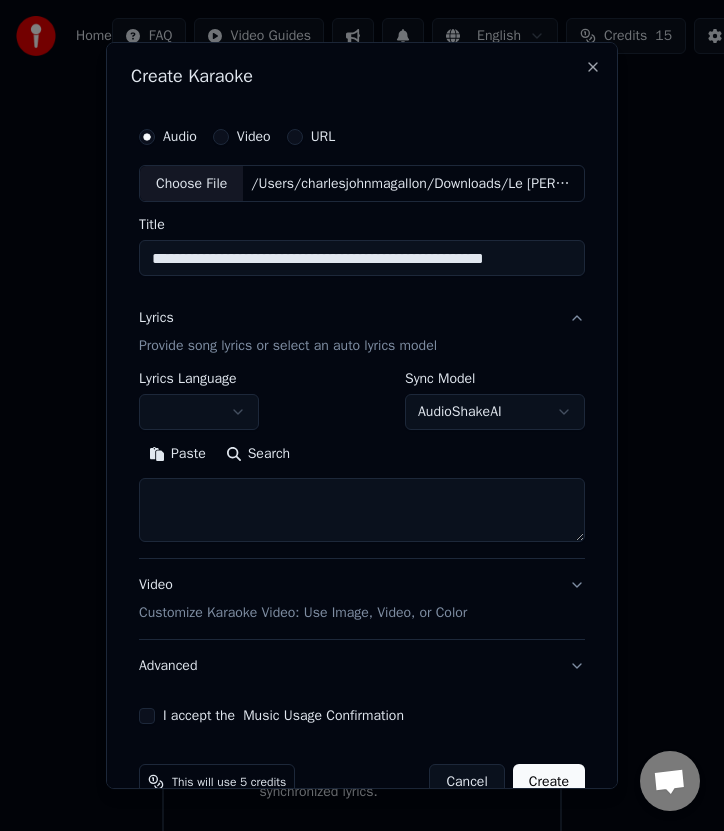 click at bounding box center (199, 413) 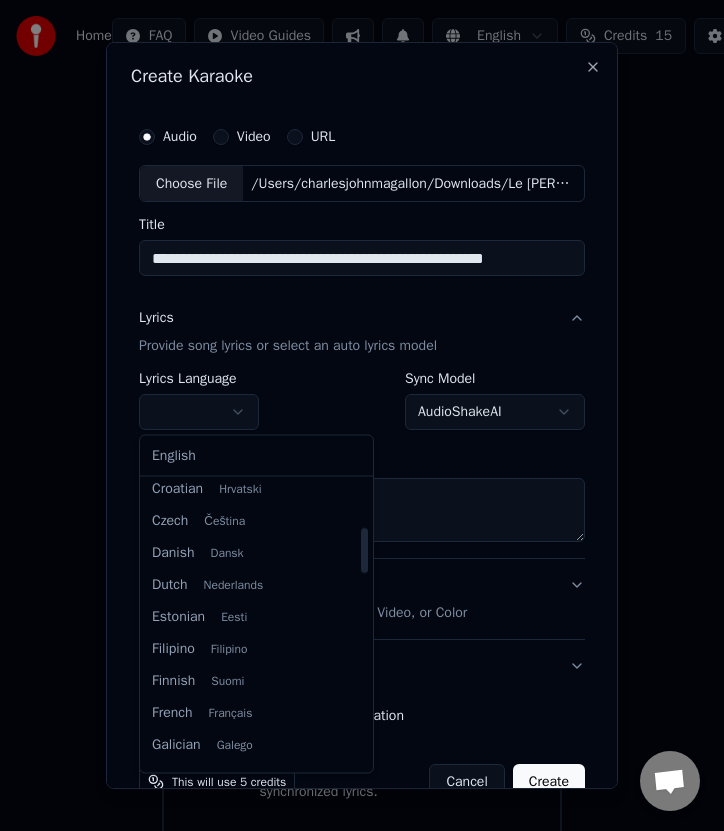 scroll, scrollTop: 285, scrollLeft: 0, axis: vertical 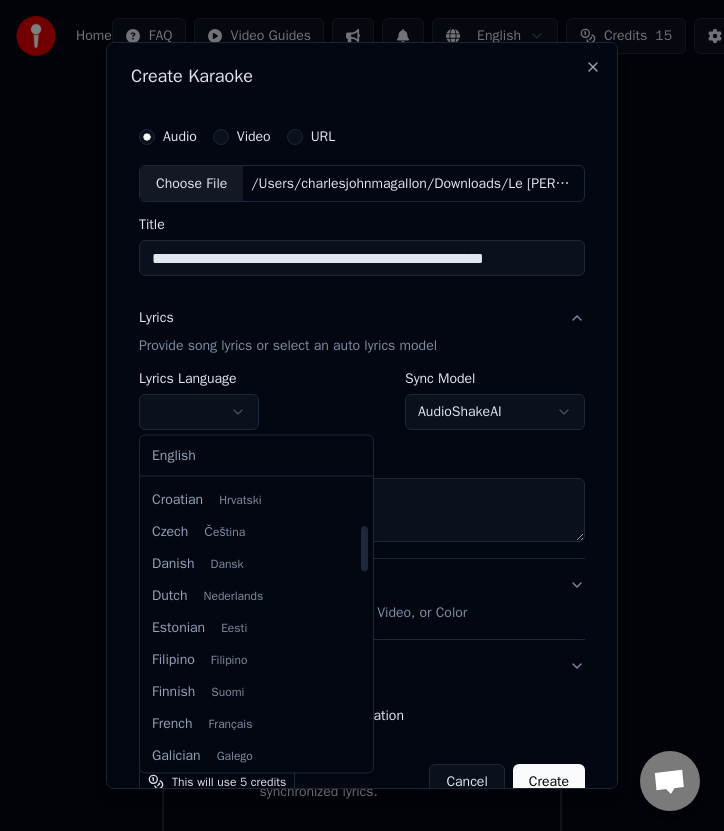 select on "**" 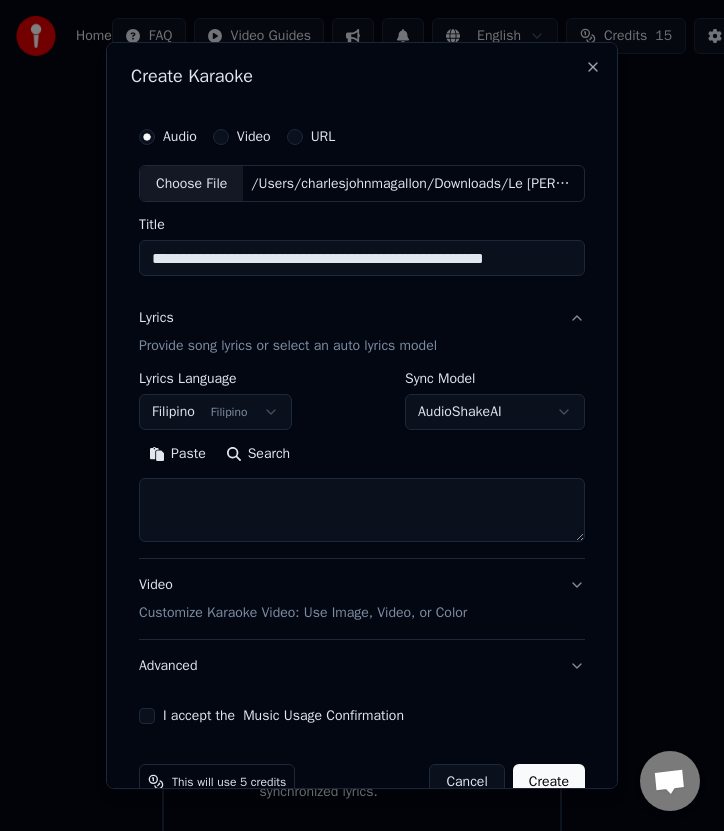 click at bounding box center [362, 511] 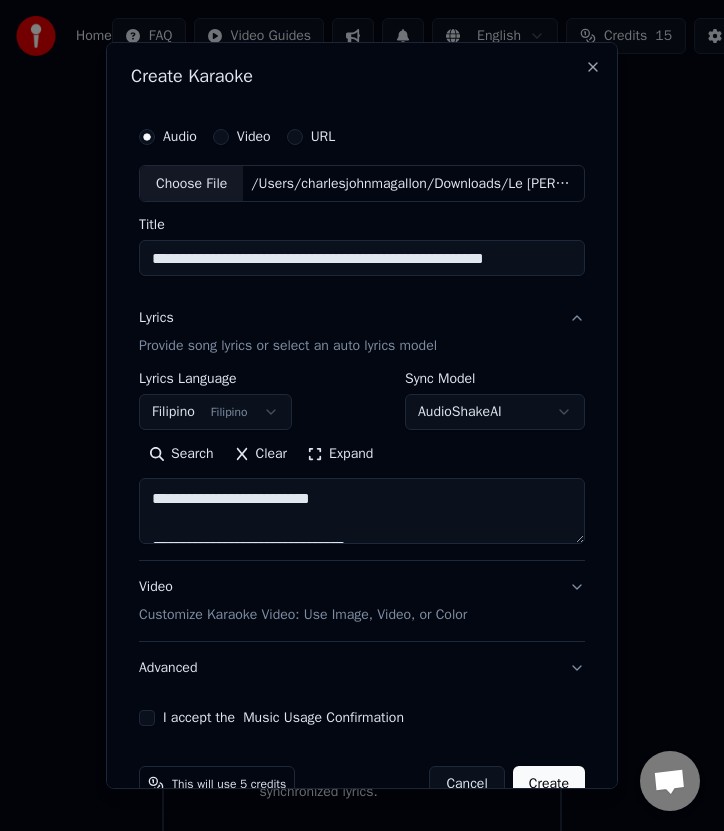 scroll, scrollTop: 1022, scrollLeft: 0, axis: vertical 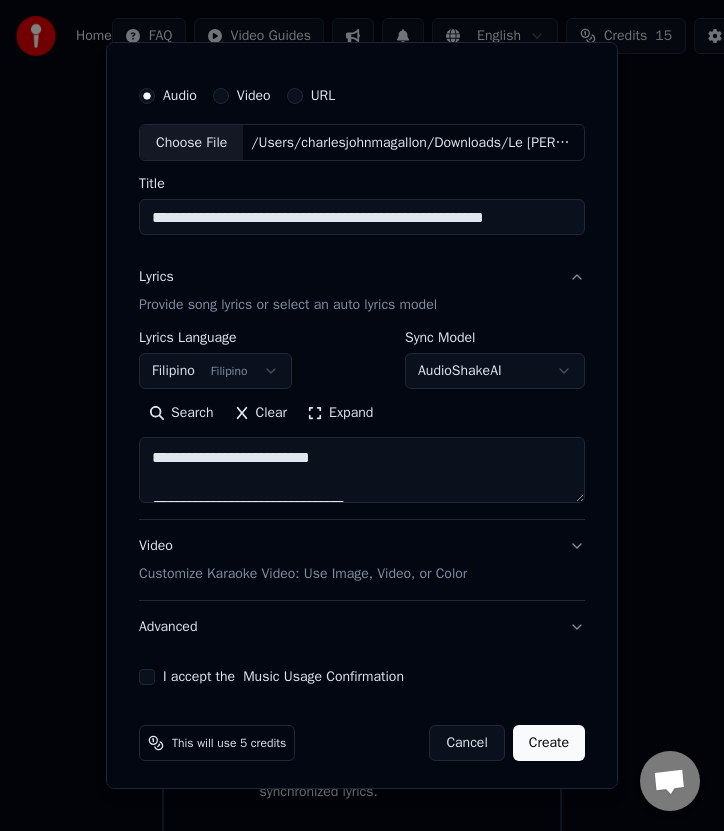 drag, startPoint x: 148, startPoint y: 457, endPoint x: 238, endPoint y: 440, distance: 91.591484 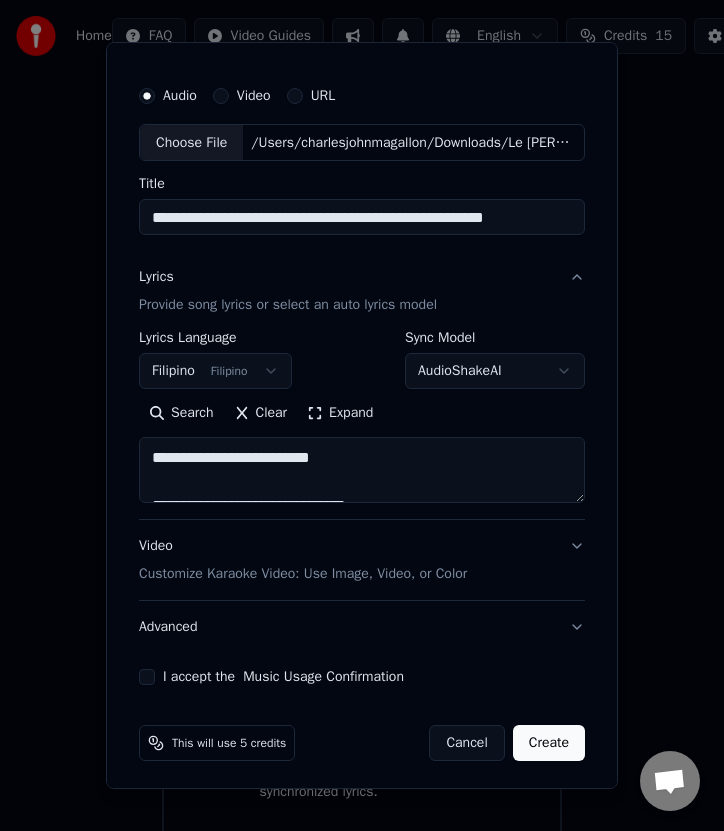 click on "**********" at bounding box center [362, 471] 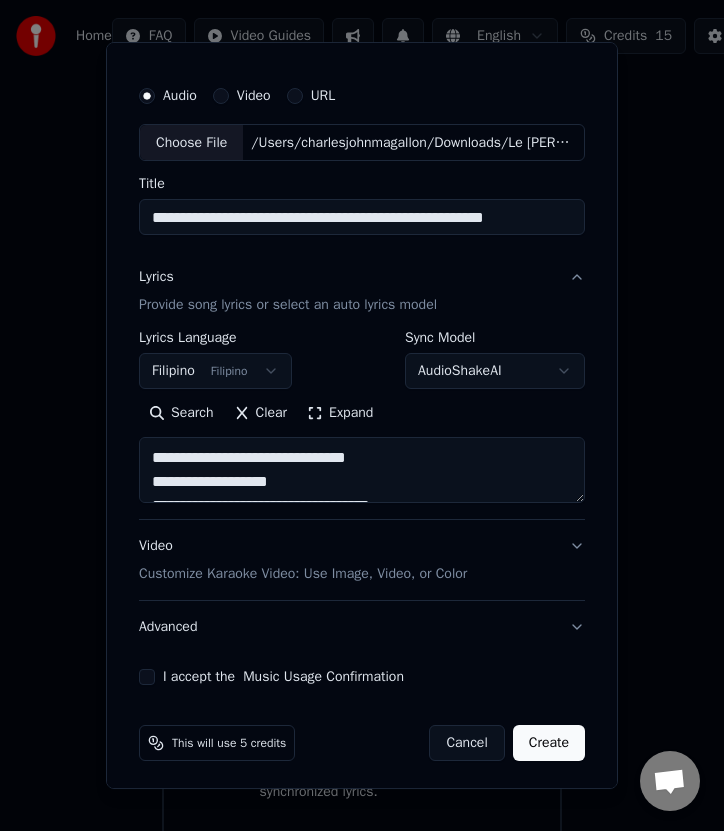 type on "**********" 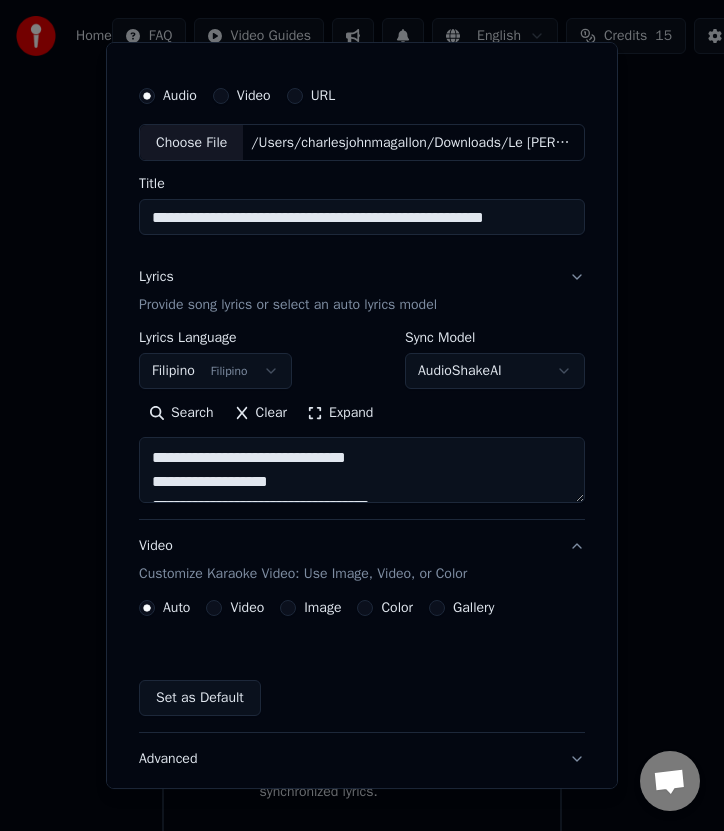 scroll, scrollTop: 0, scrollLeft: 0, axis: both 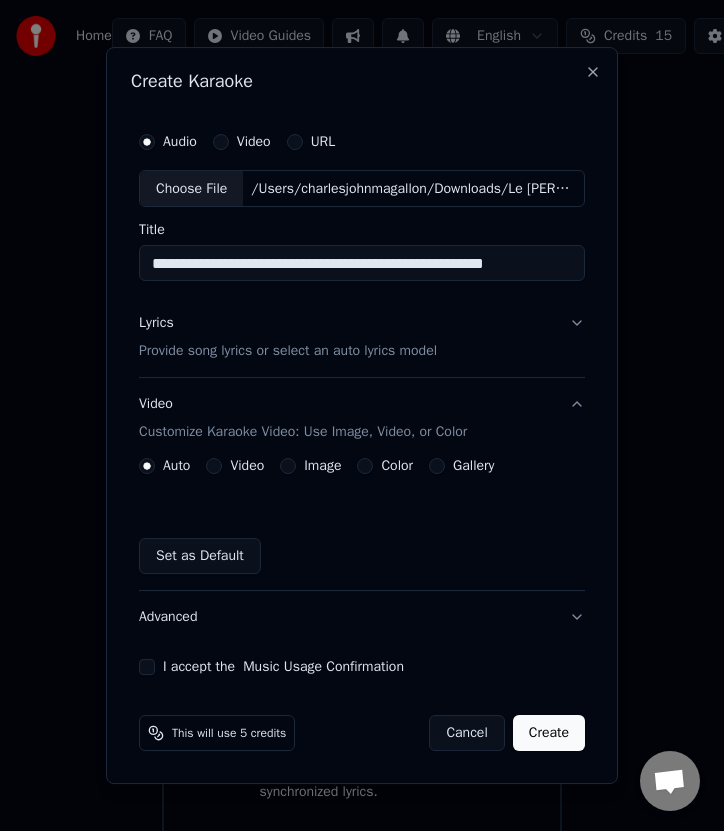 click on "Video" at bounding box center [214, 466] 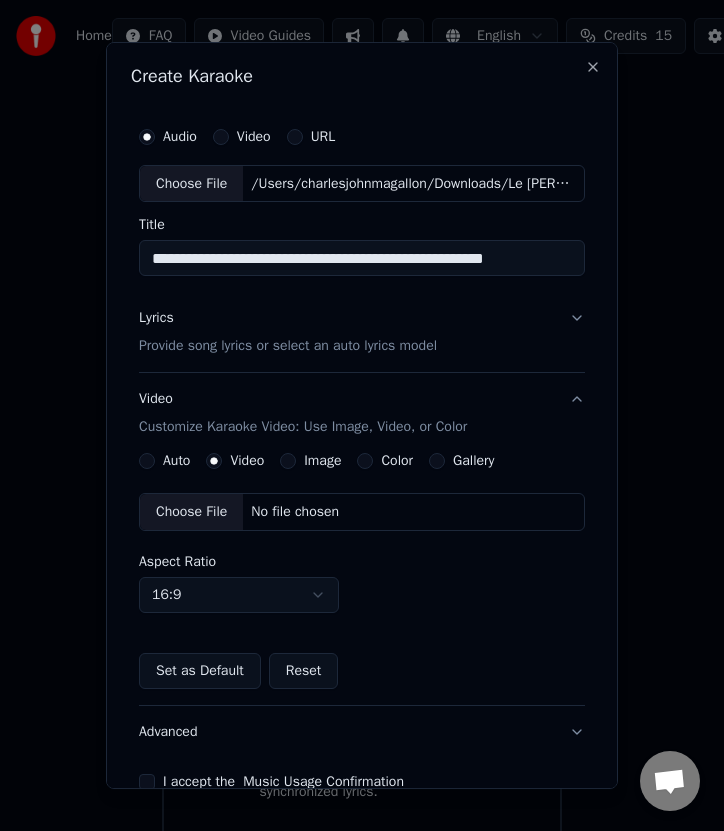 click on "Choose File No file chosen" at bounding box center [362, 512] 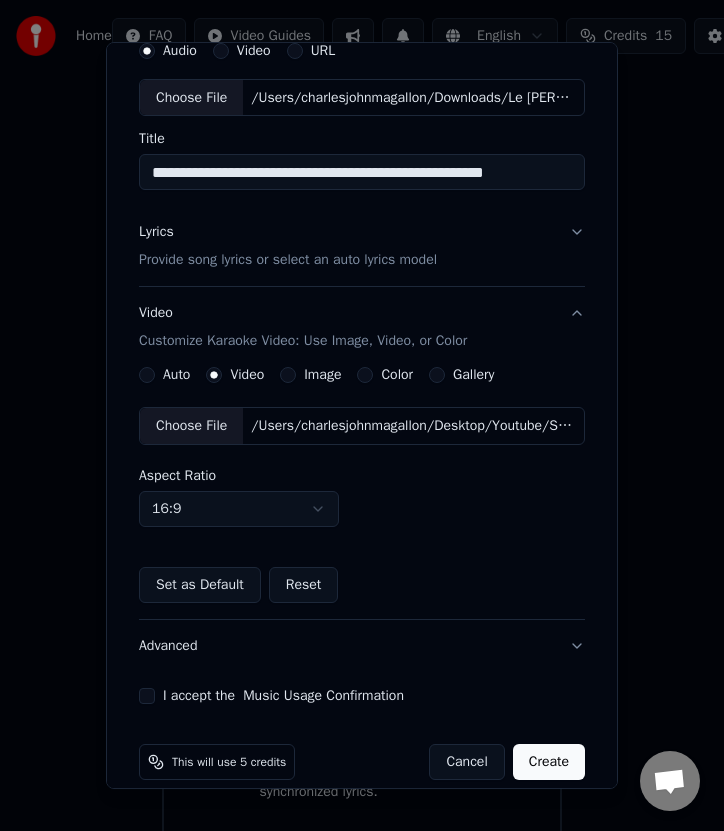scroll, scrollTop: 110, scrollLeft: 0, axis: vertical 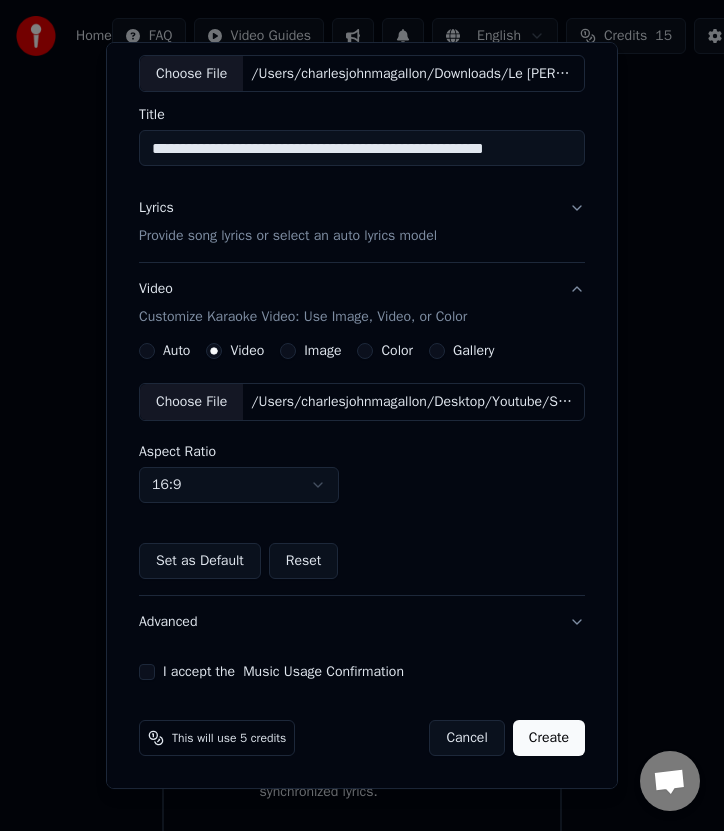 click on "I accept the   Music Usage Confirmation" at bounding box center (147, 672) 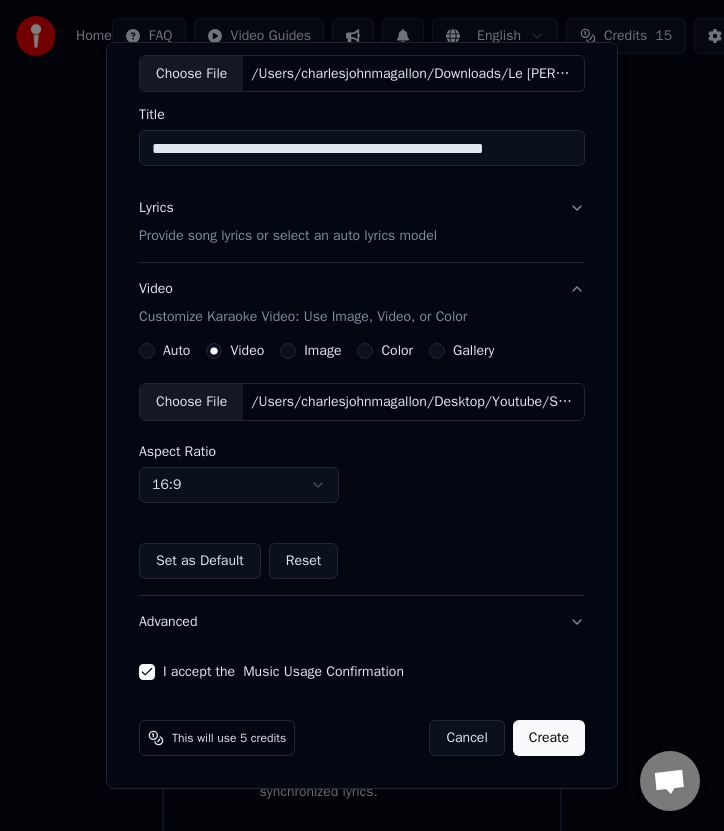 scroll, scrollTop: 0, scrollLeft: 0, axis: both 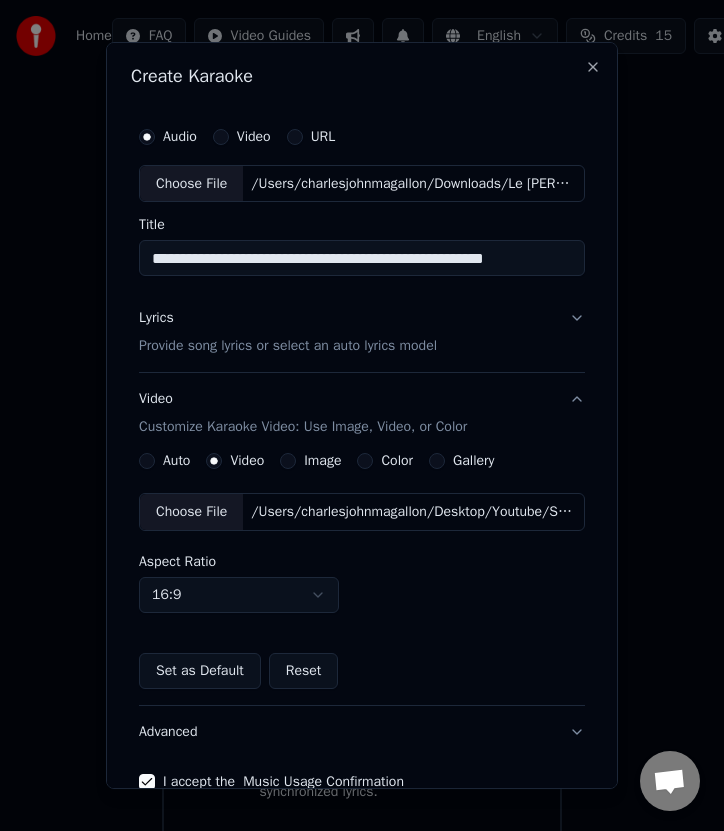 drag, startPoint x: 436, startPoint y: 258, endPoint x: 522, endPoint y: 258, distance: 86 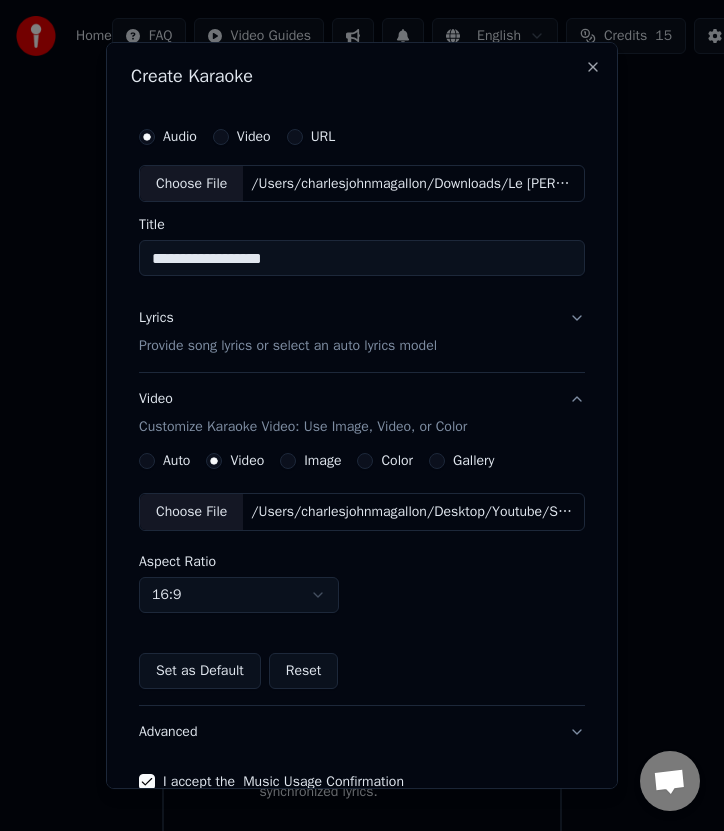 scroll, scrollTop: 110, scrollLeft: 0, axis: vertical 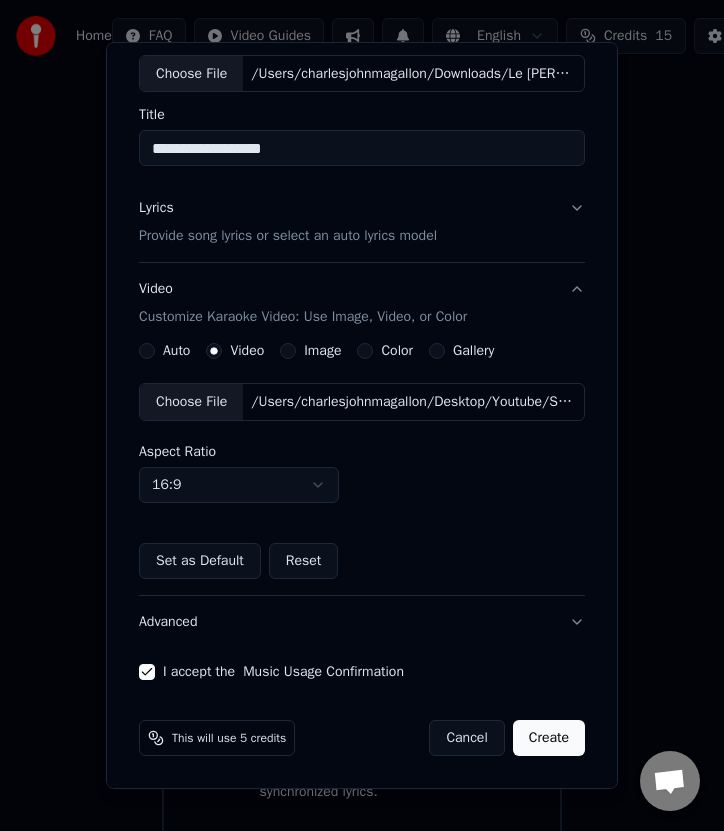 type on "**********" 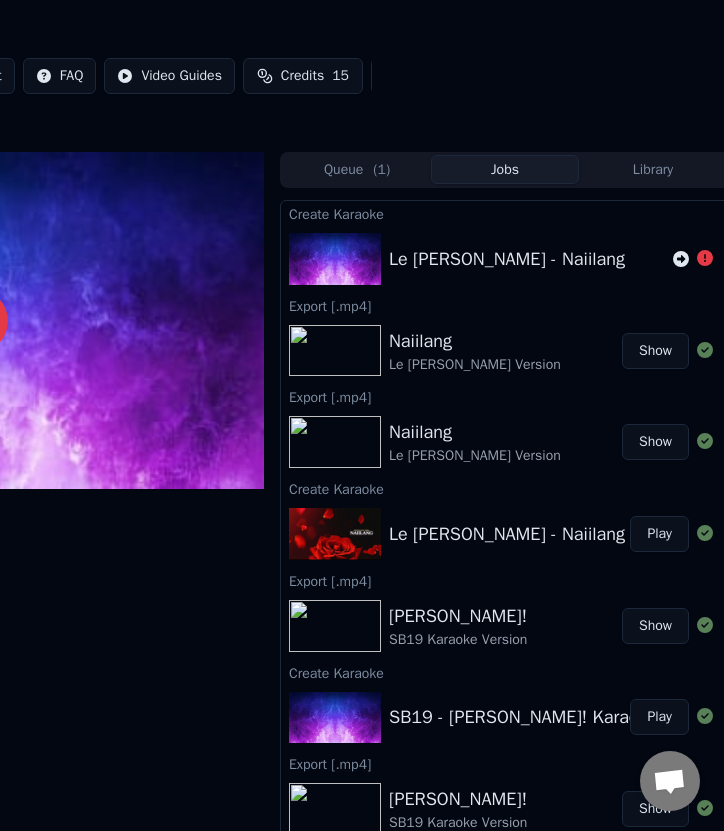 scroll, scrollTop: 0, scrollLeft: 358, axis: horizontal 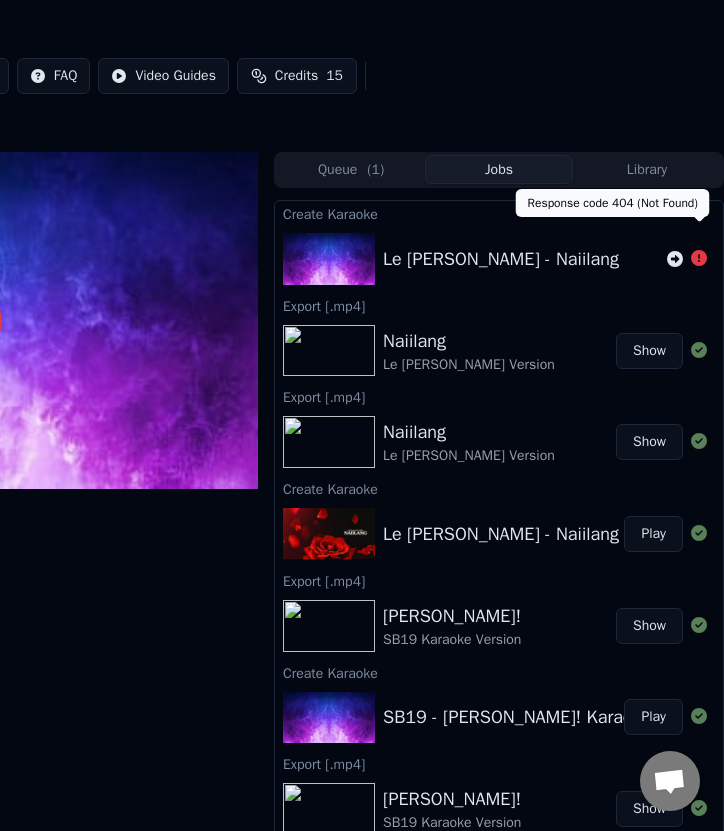 click 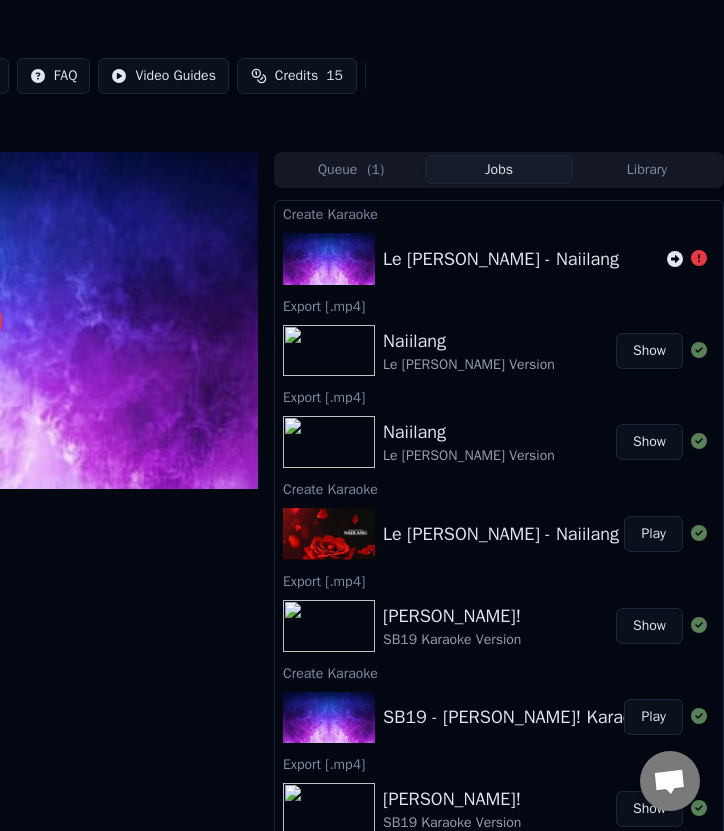 click 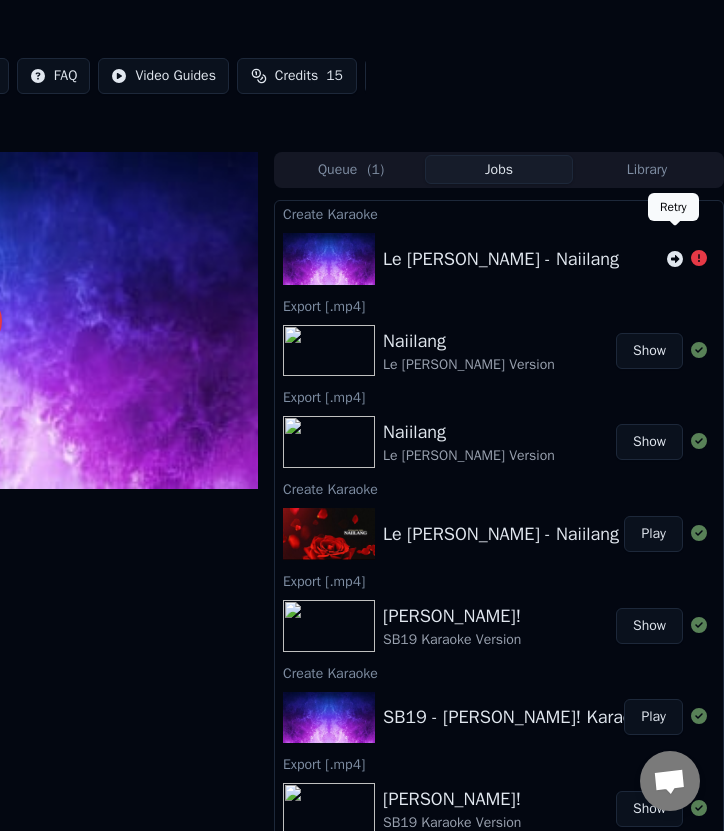 click 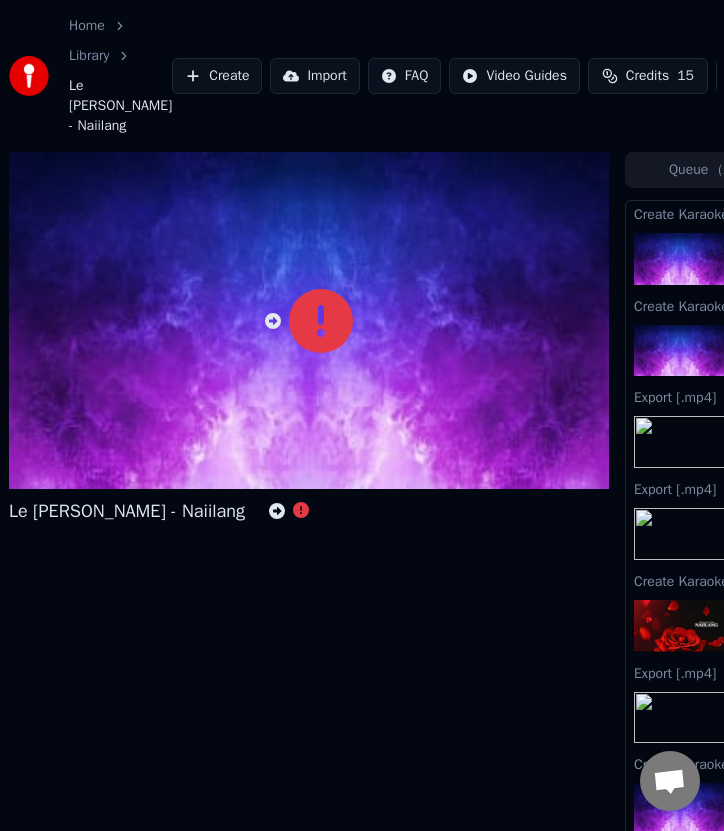 scroll, scrollTop: 0, scrollLeft: 0, axis: both 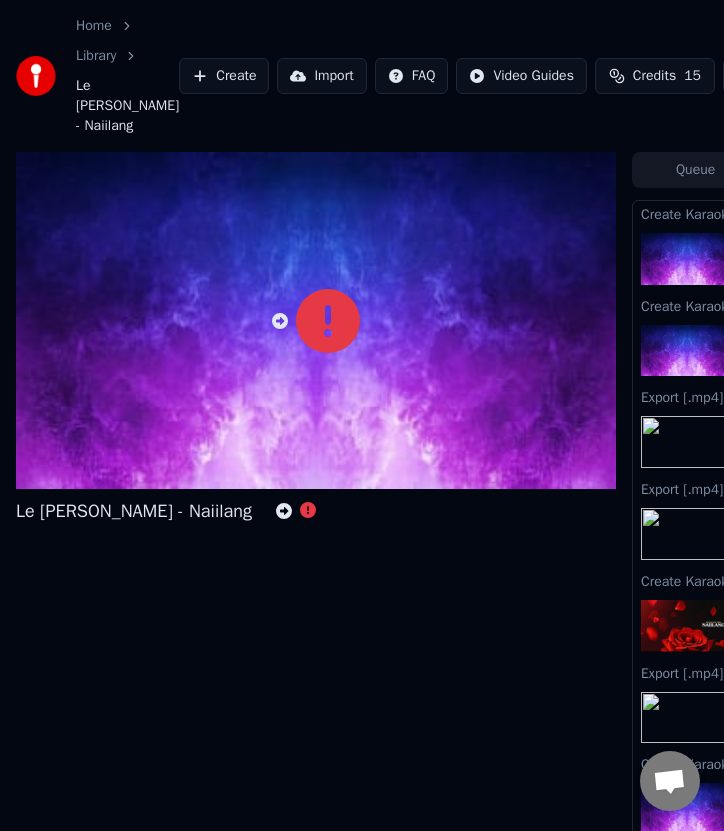 click on "Create" at bounding box center (224, 76) 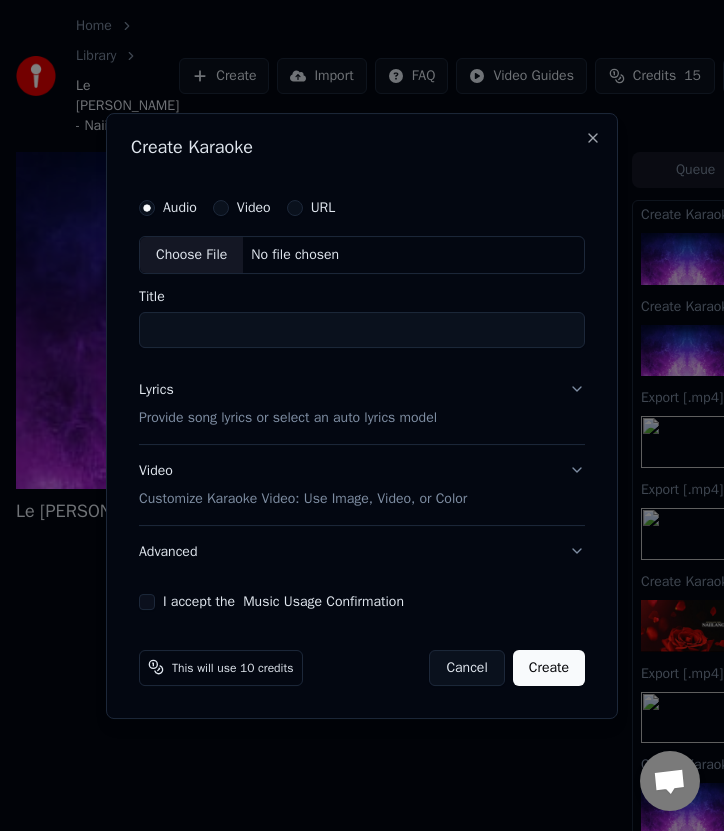 click on "No file chosen" at bounding box center [295, 255] 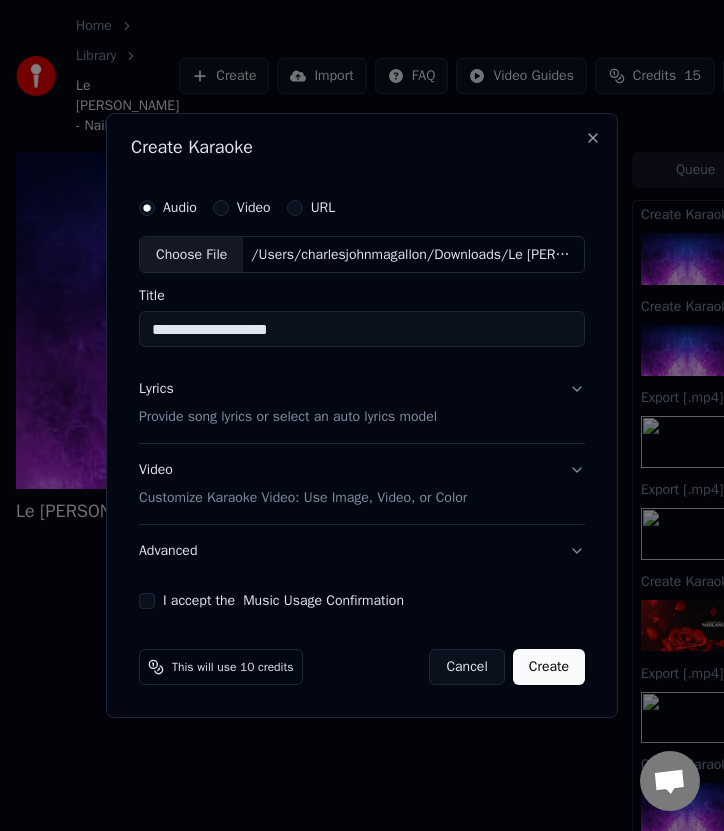 drag, startPoint x: 289, startPoint y: 328, endPoint x: 577, endPoint y: 336, distance: 288.11108 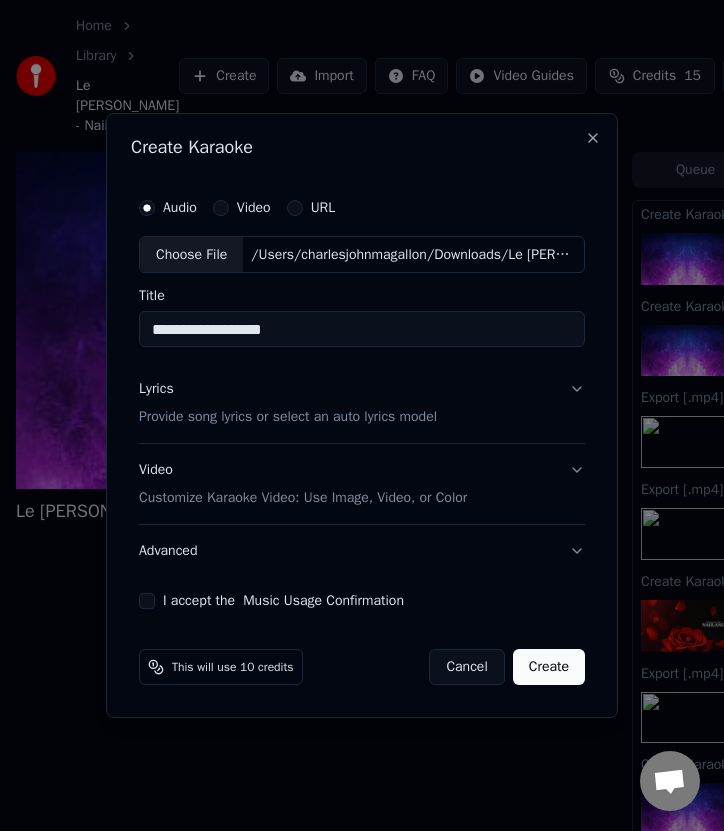 type on "**********" 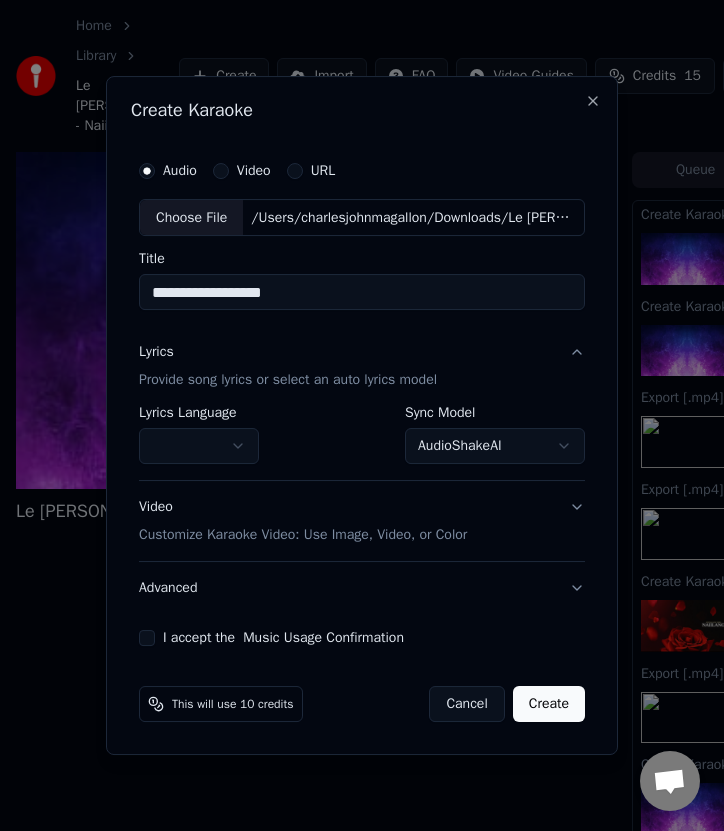 click on "AudioShakeAI" at bounding box center [495, 447] 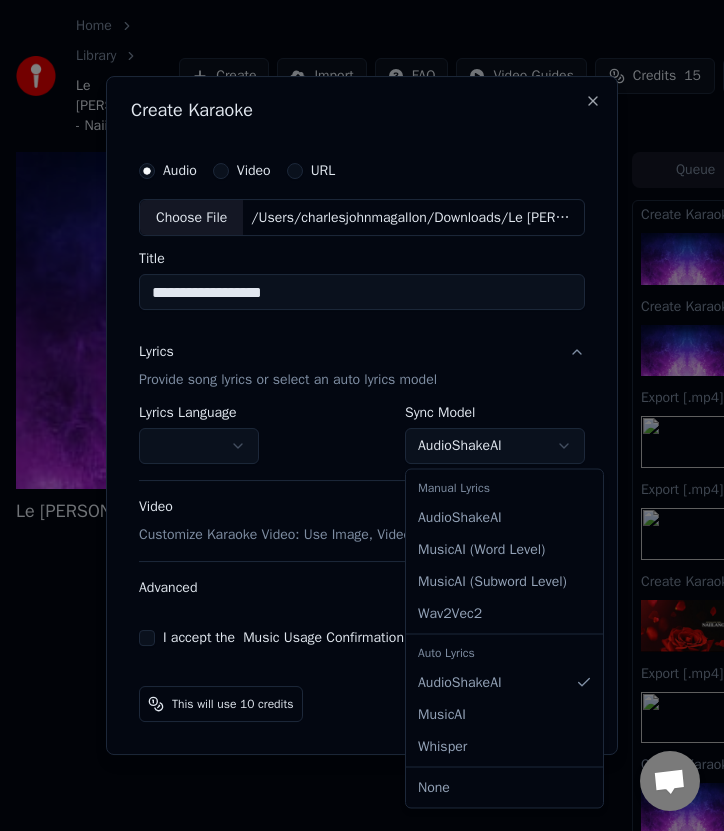 select on "**********" 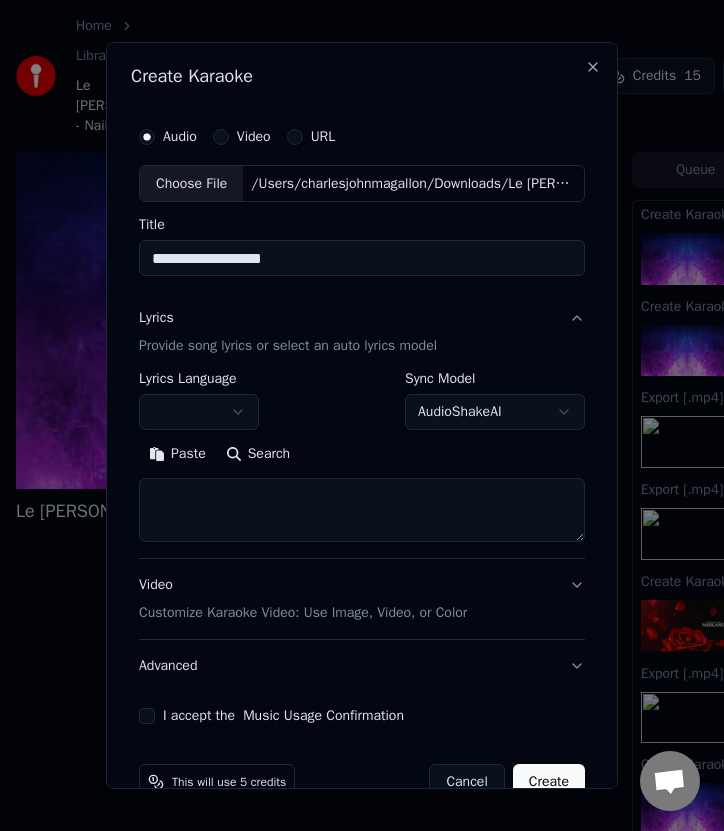 click at bounding box center (199, 413) 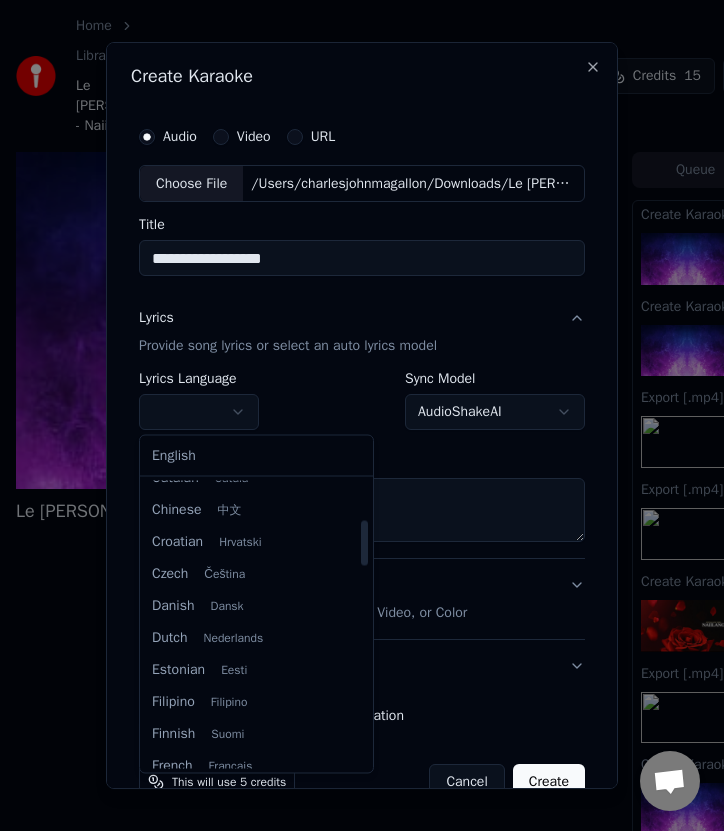 scroll, scrollTop: 248, scrollLeft: 0, axis: vertical 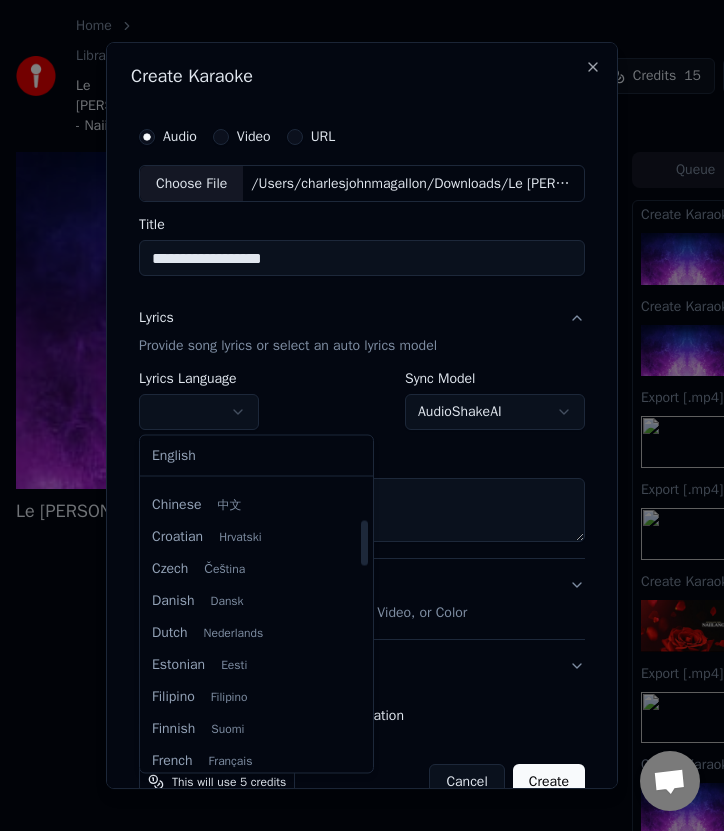 select on "**" 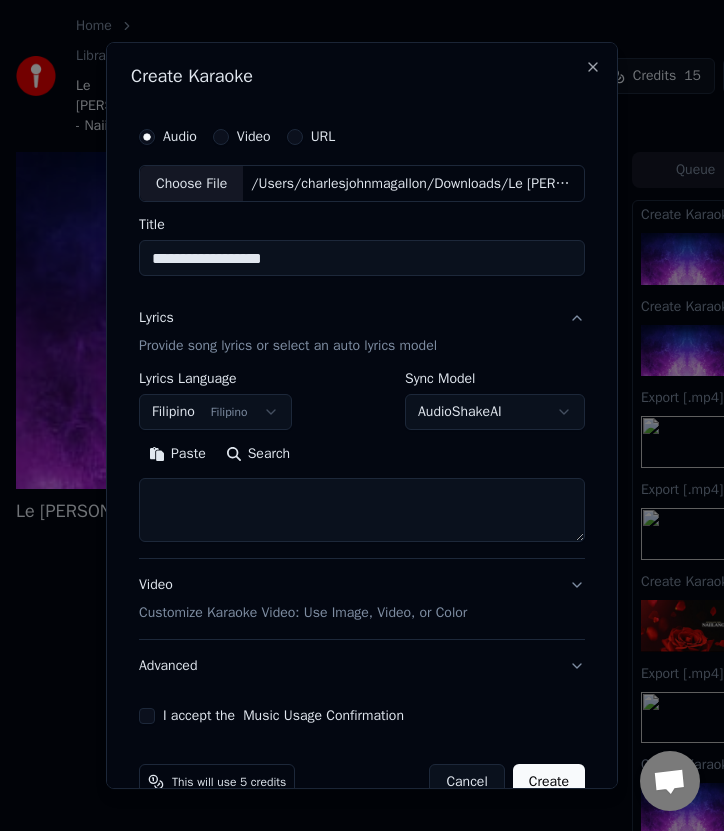 click at bounding box center [362, 511] 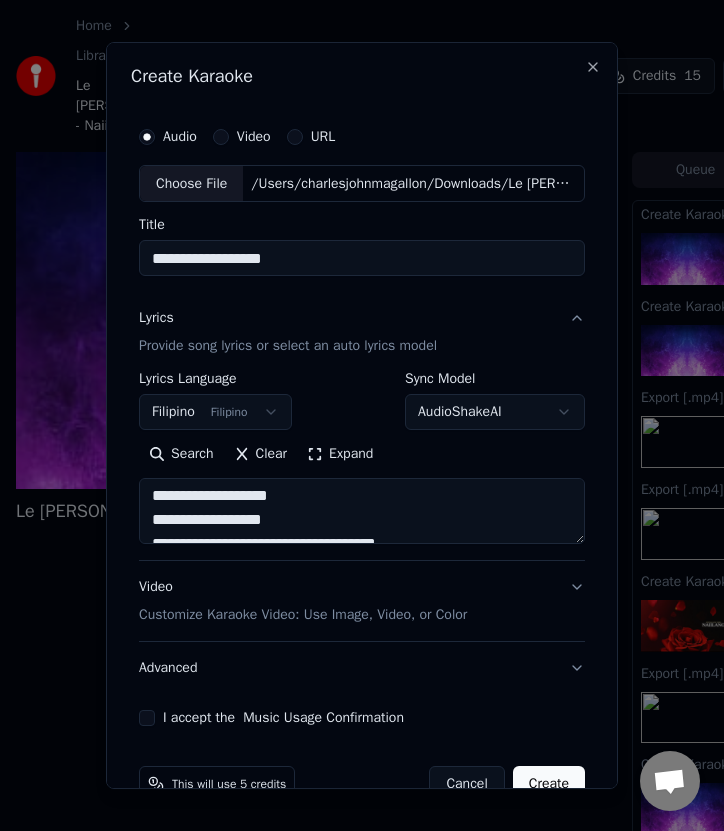 scroll, scrollTop: 0, scrollLeft: 0, axis: both 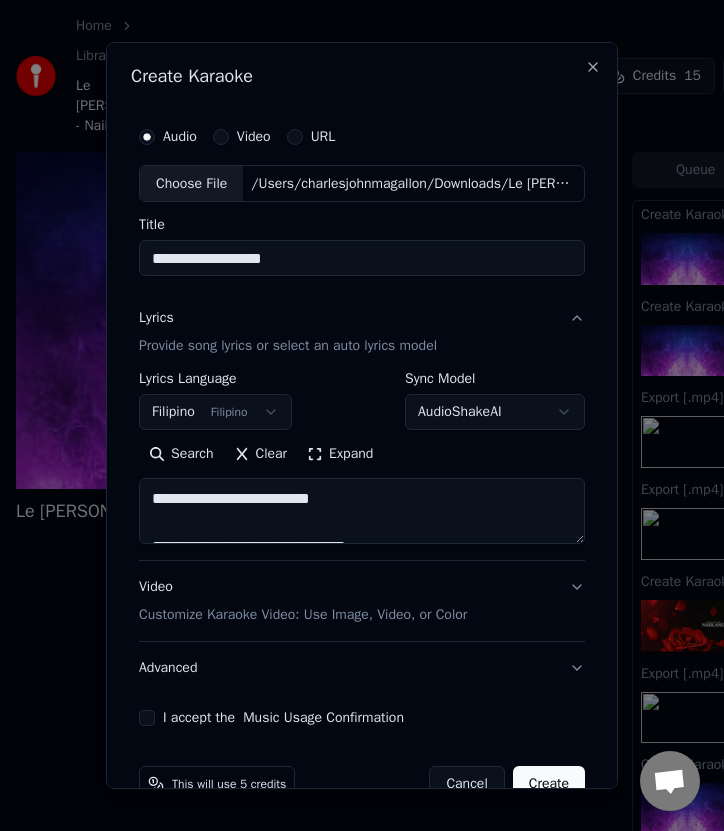 click on "**********" at bounding box center (362, 512) 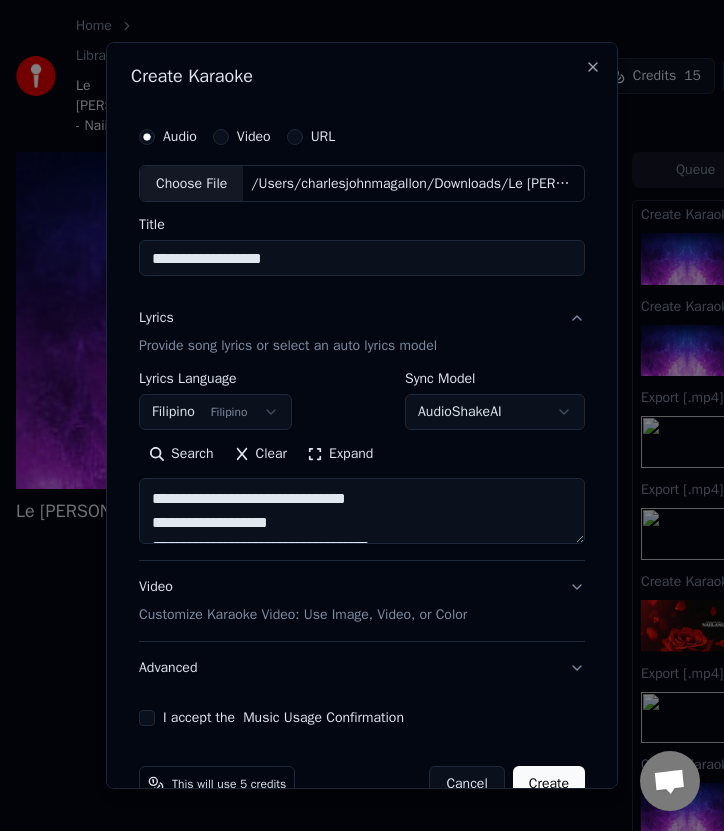 type on "**********" 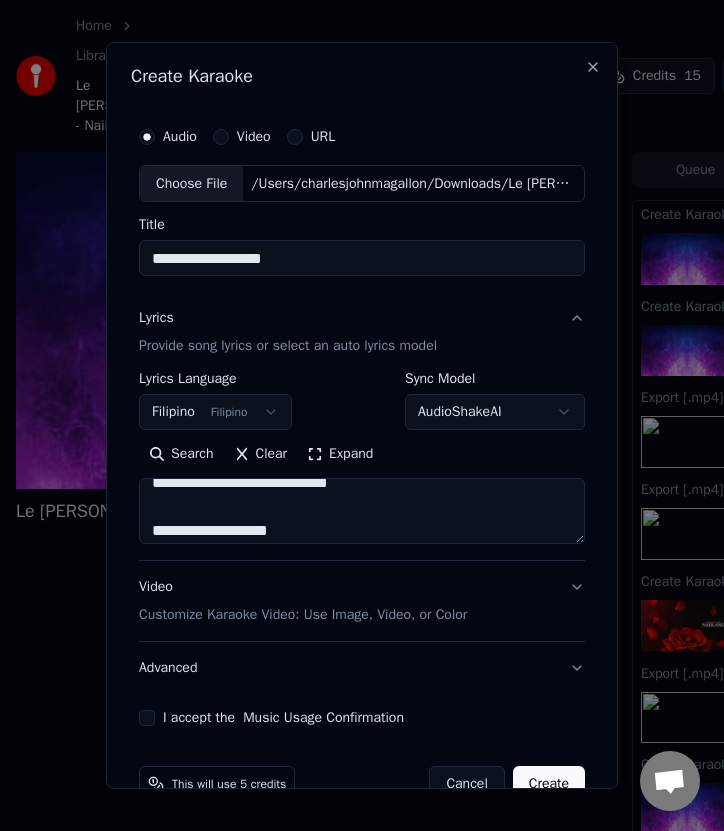scroll, scrollTop: 189, scrollLeft: 0, axis: vertical 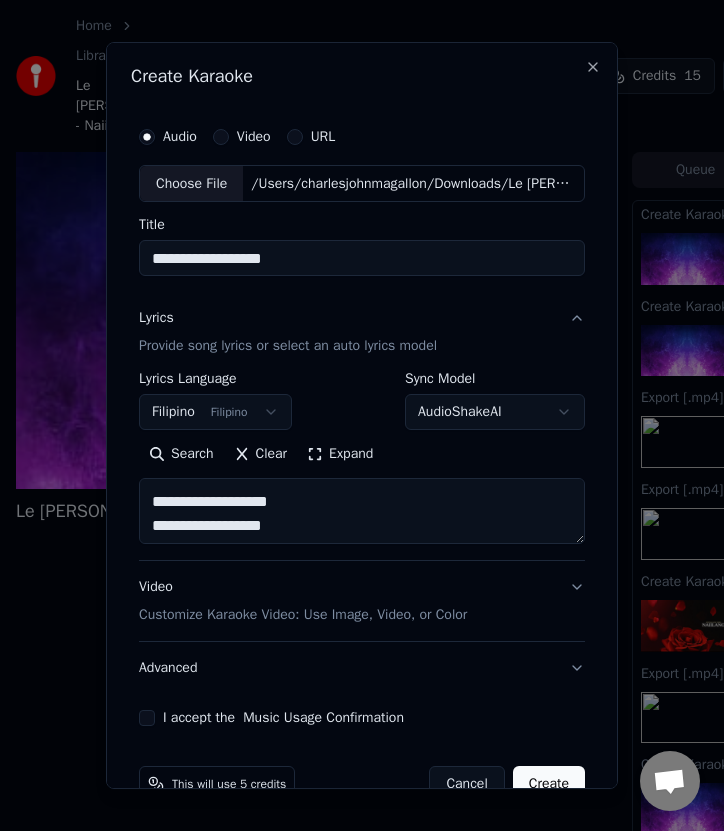 click on "Customize Karaoke Video: Use Image, Video, or Color" at bounding box center (303, 615) 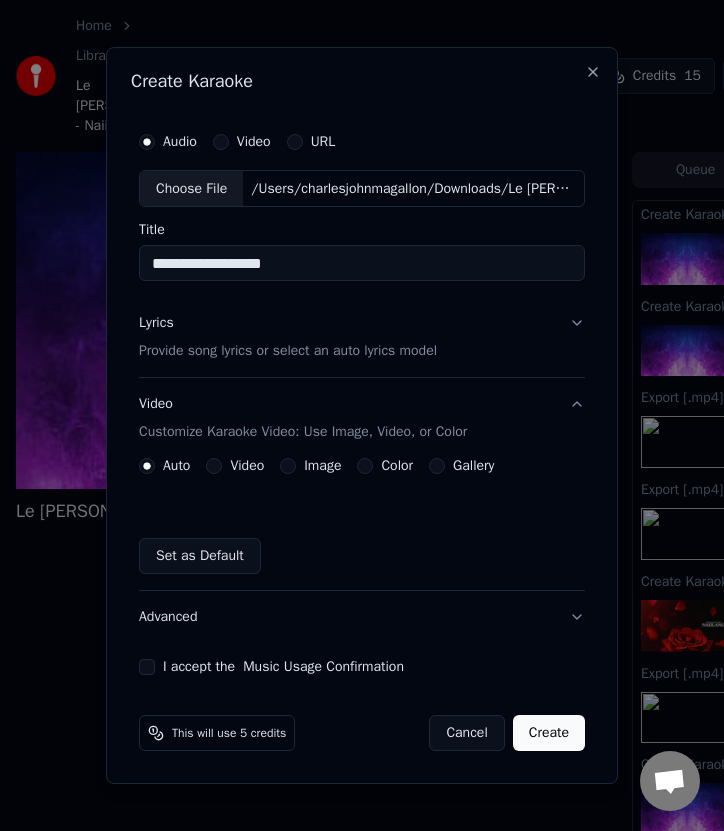 click on "Video" at bounding box center (214, 466) 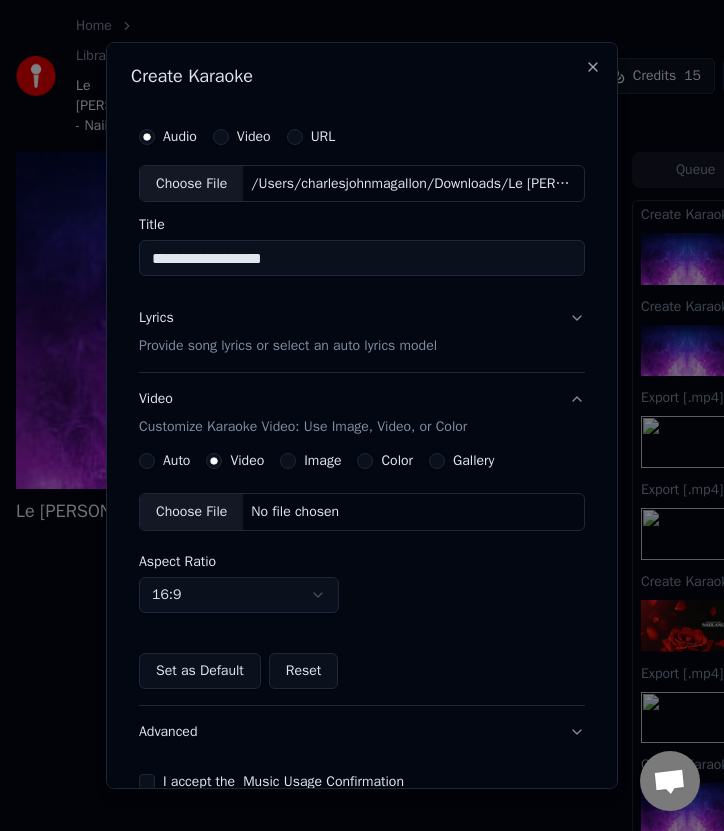 click on "No file chosen" at bounding box center [295, 512] 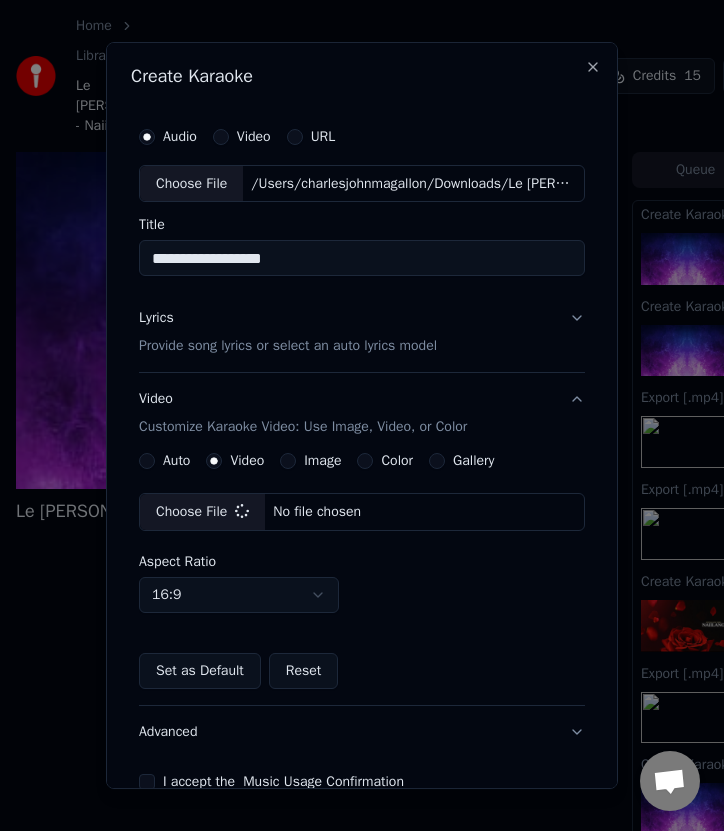 click on "Auto" at bounding box center [147, 461] 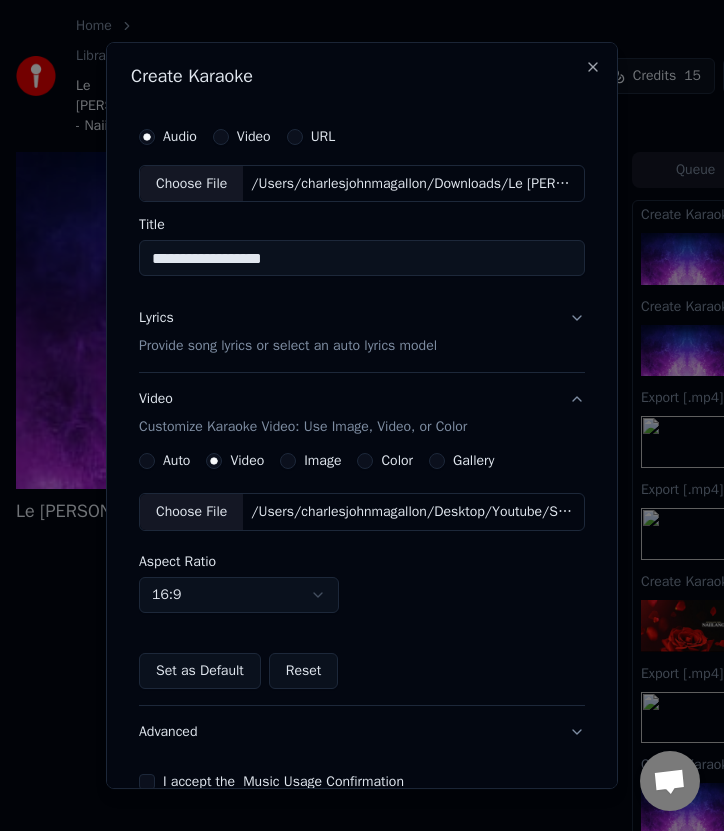 click on "Choose File" at bounding box center (191, 512) 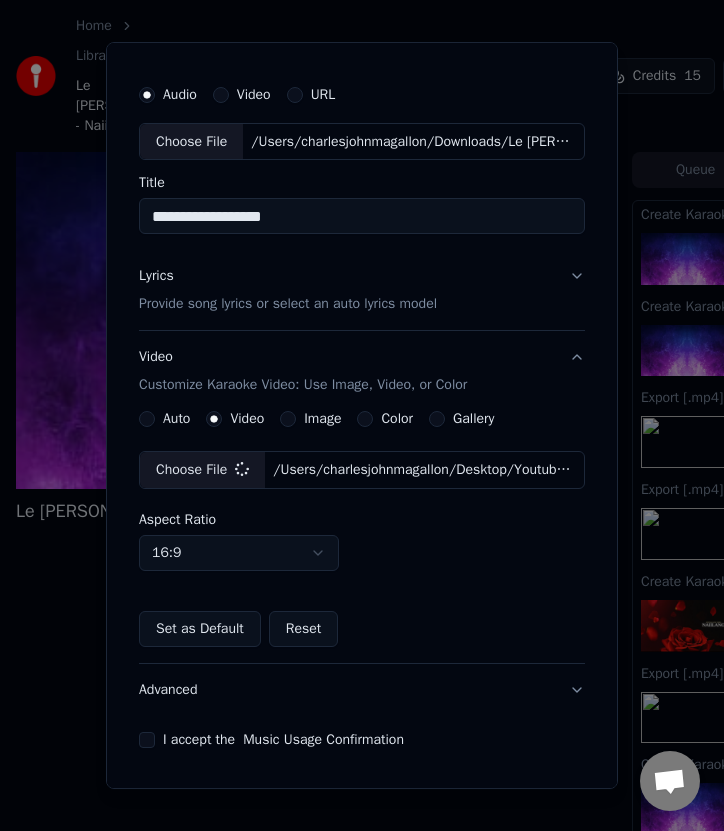 scroll, scrollTop: 0, scrollLeft: 0, axis: both 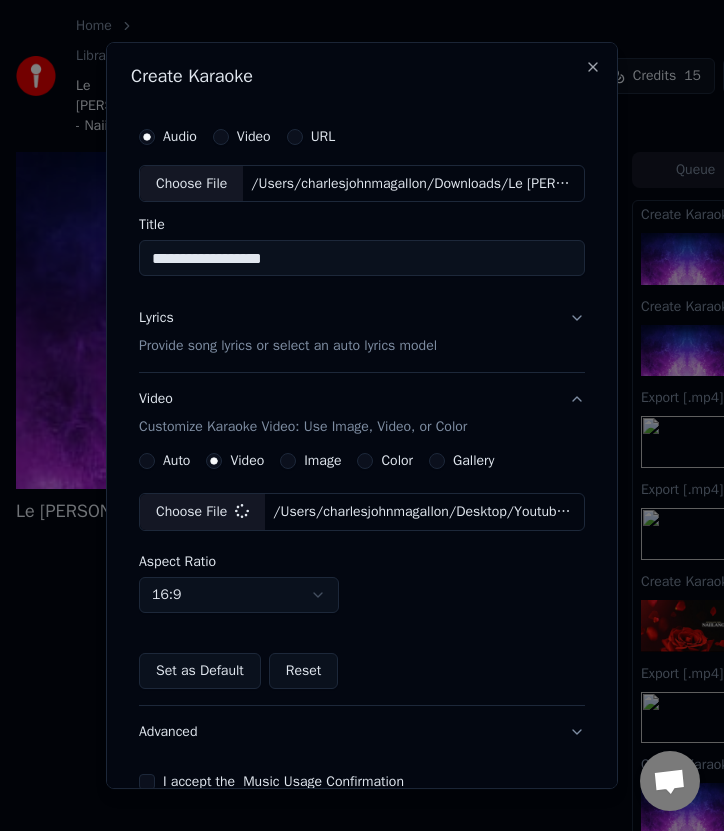 click on "Provide song lyrics or select an auto lyrics model" at bounding box center (288, 347) 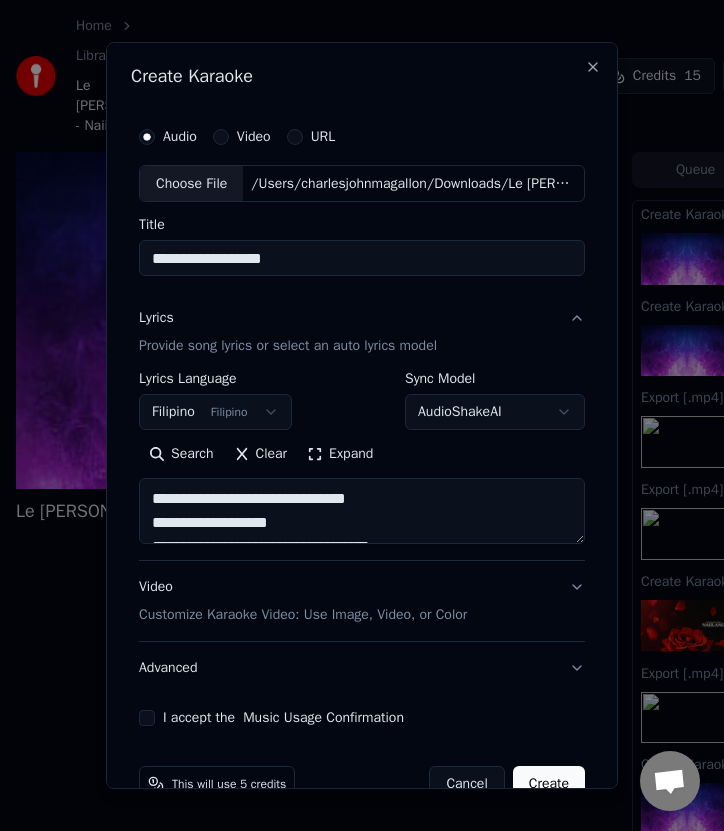 click on "I accept the   Music Usage Confirmation" at bounding box center [147, 718] 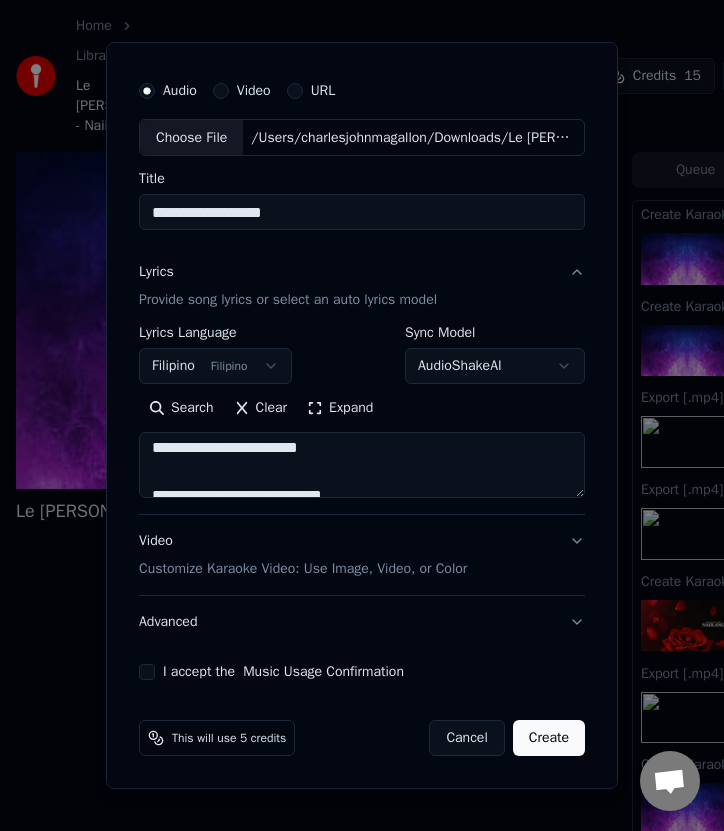 scroll, scrollTop: 38, scrollLeft: 0, axis: vertical 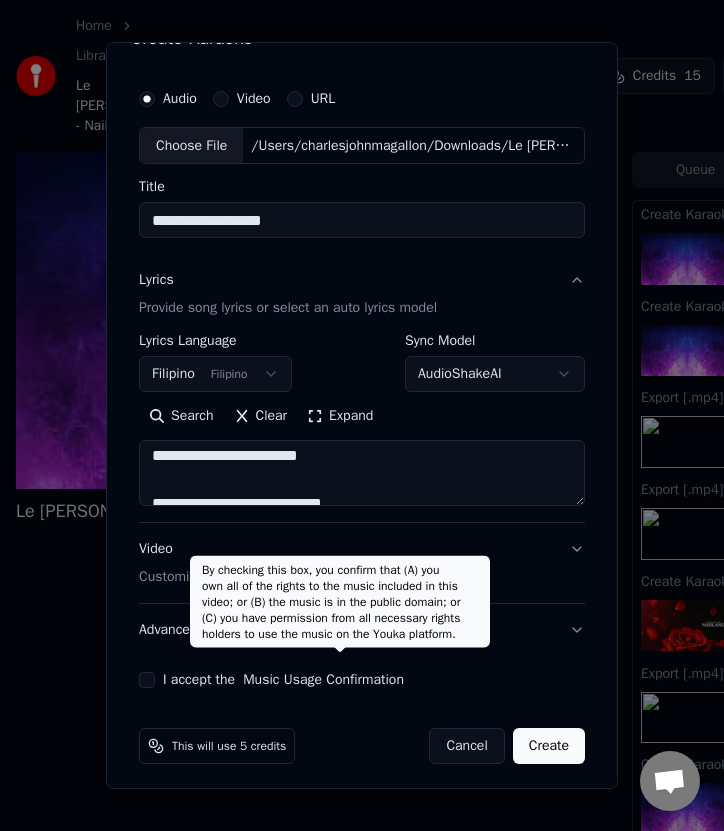 click on "By checking this box, you confirm that (A) you own all of the rights to the music included in this video; or (B) the music is in the public domain; or (C) you have permission from all necessary rights holders to use the music on the Youka platform. By checking this box, you confirm that (A) you own all of the rights to the music included in this video; or (B) the music is in the public domain; or (C) you have permission from all necessary rights holders to use the music on the Youka platform." at bounding box center [340, 602] 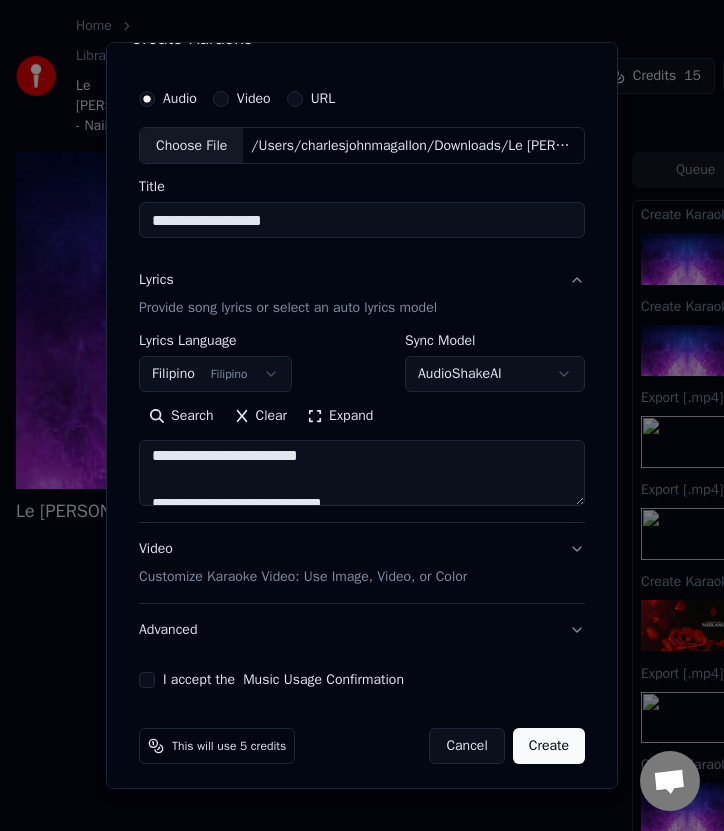 click on "Customize Karaoke Video: Use Image, Video, or Color" at bounding box center (303, 577) 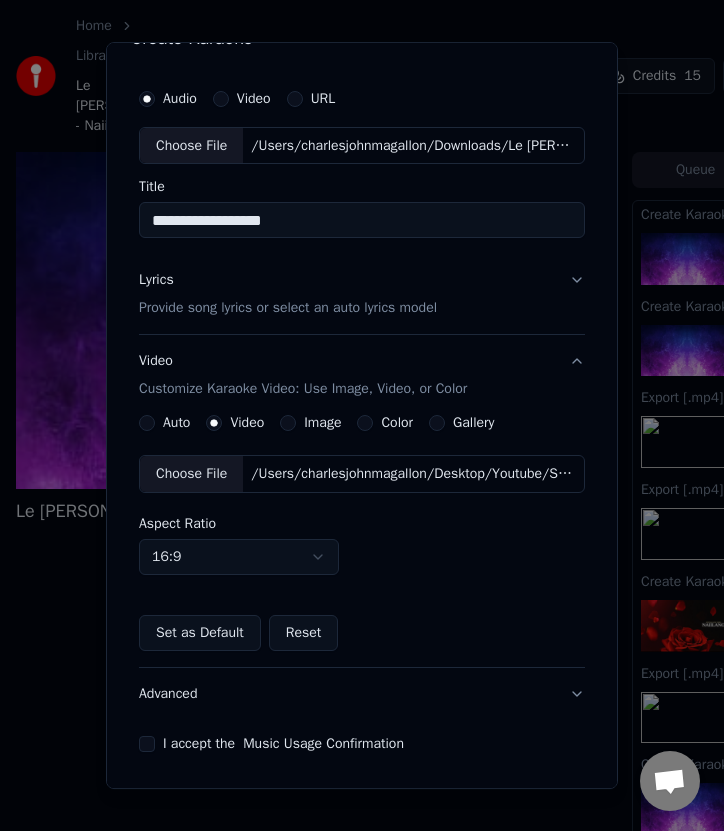 click on "I accept the   Music Usage Confirmation" at bounding box center (147, 744) 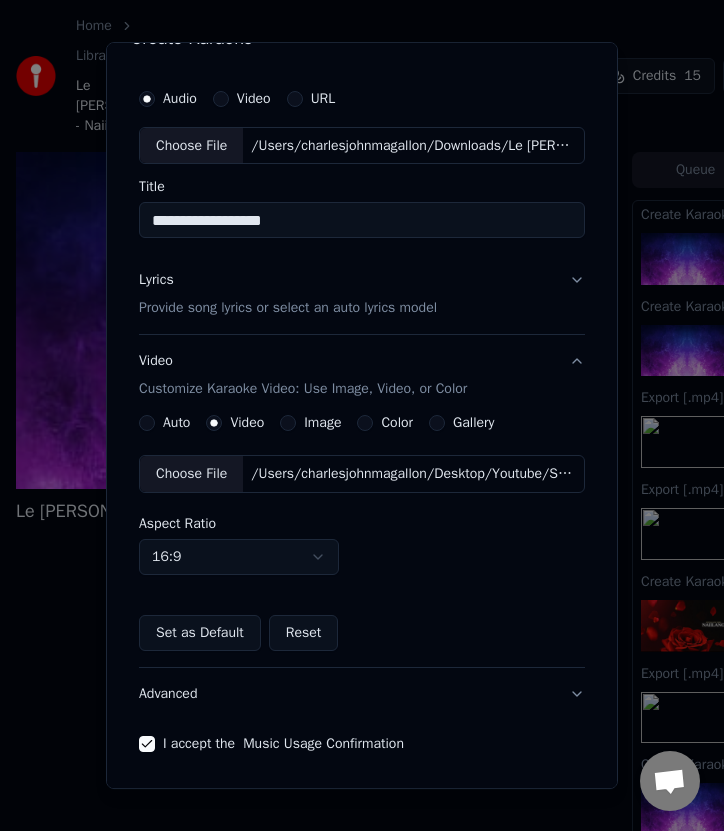 scroll, scrollTop: 110, scrollLeft: 0, axis: vertical 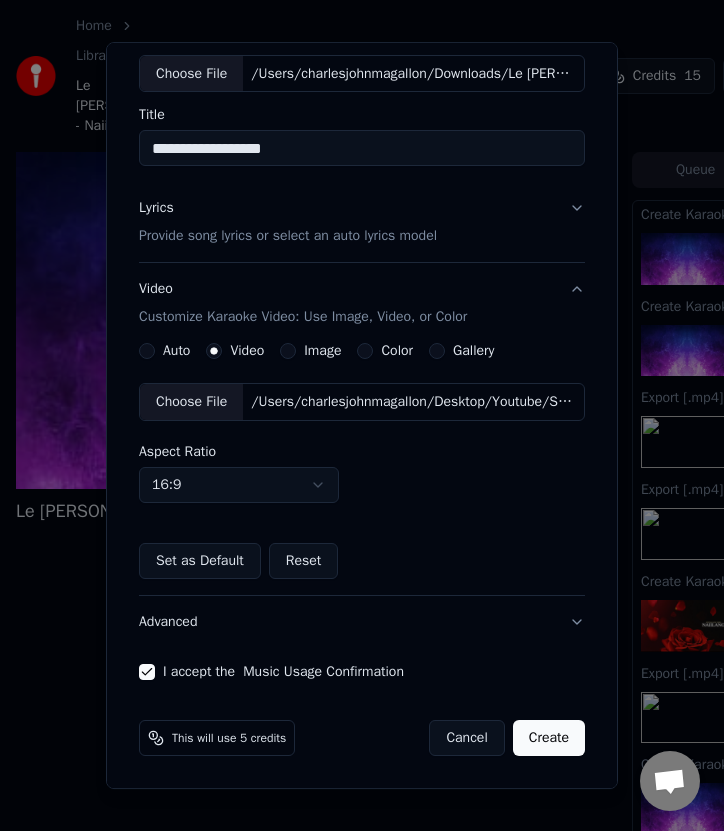 click on "Create" at bounding box center (549, 738) 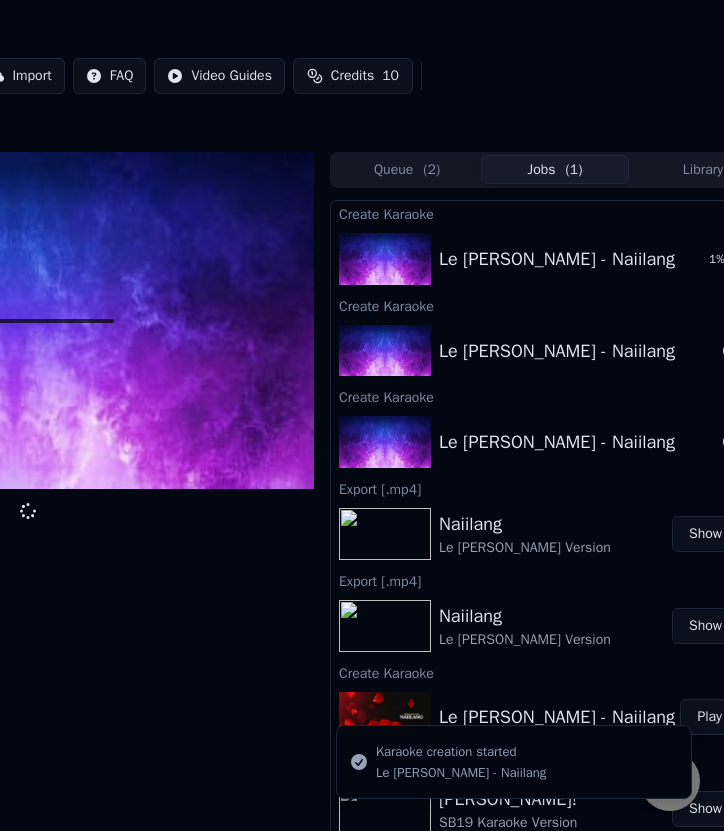 scroll, scrollTop: 0, scrollLeft: 358, axis: horizontal 